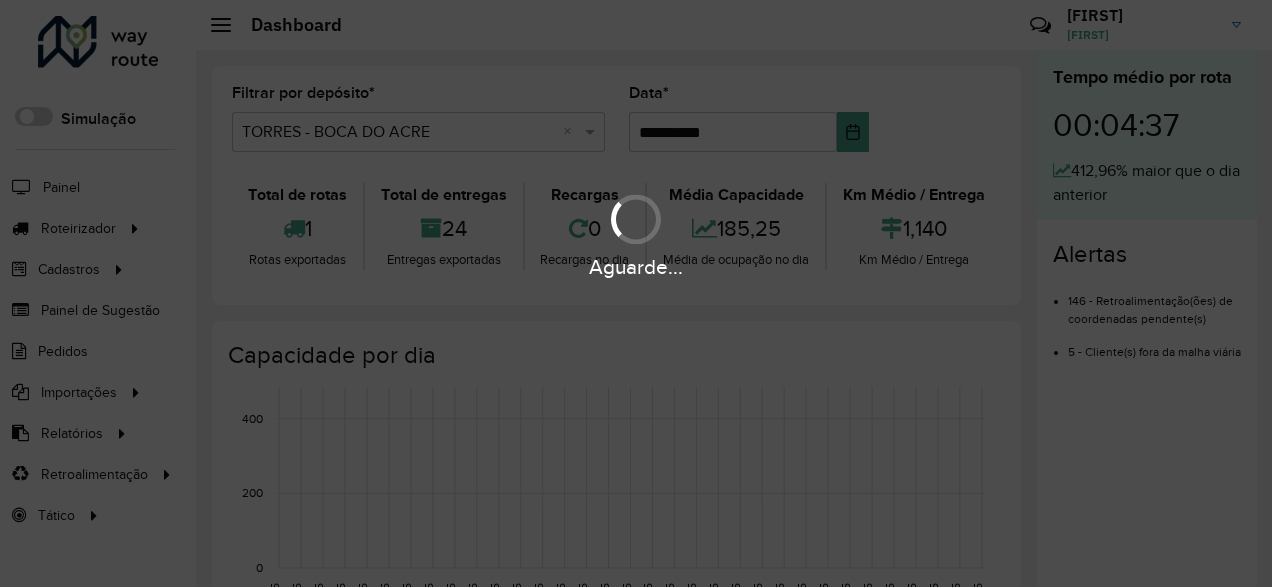 scroll, scrollTop: 0, scrollLeft: 0, axis: both 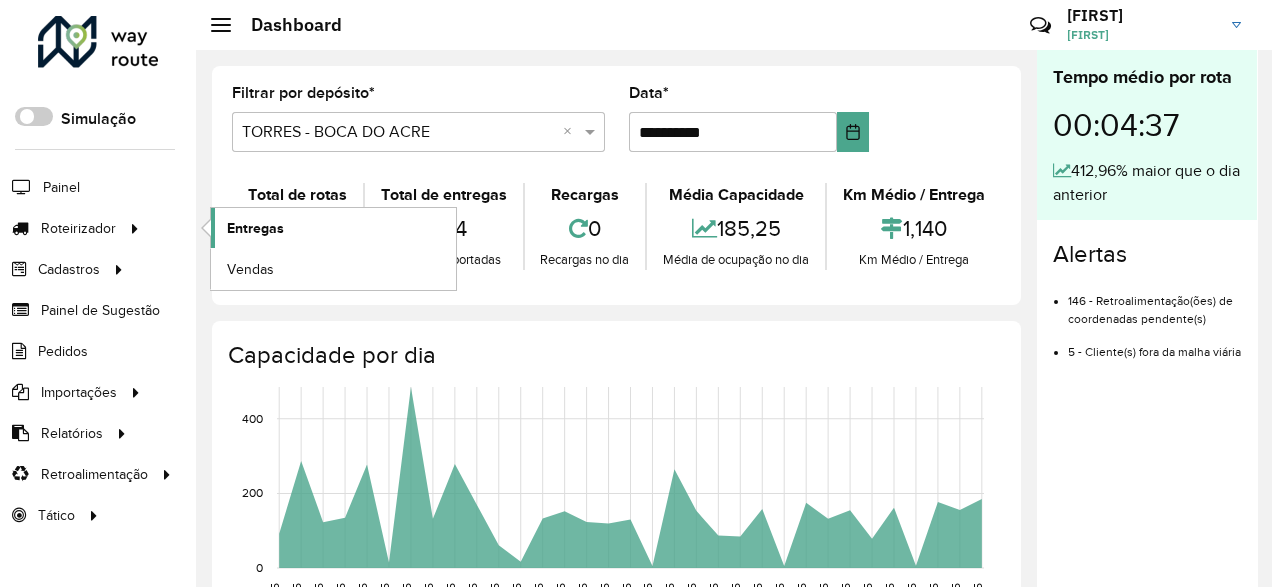 click on "Entregas" 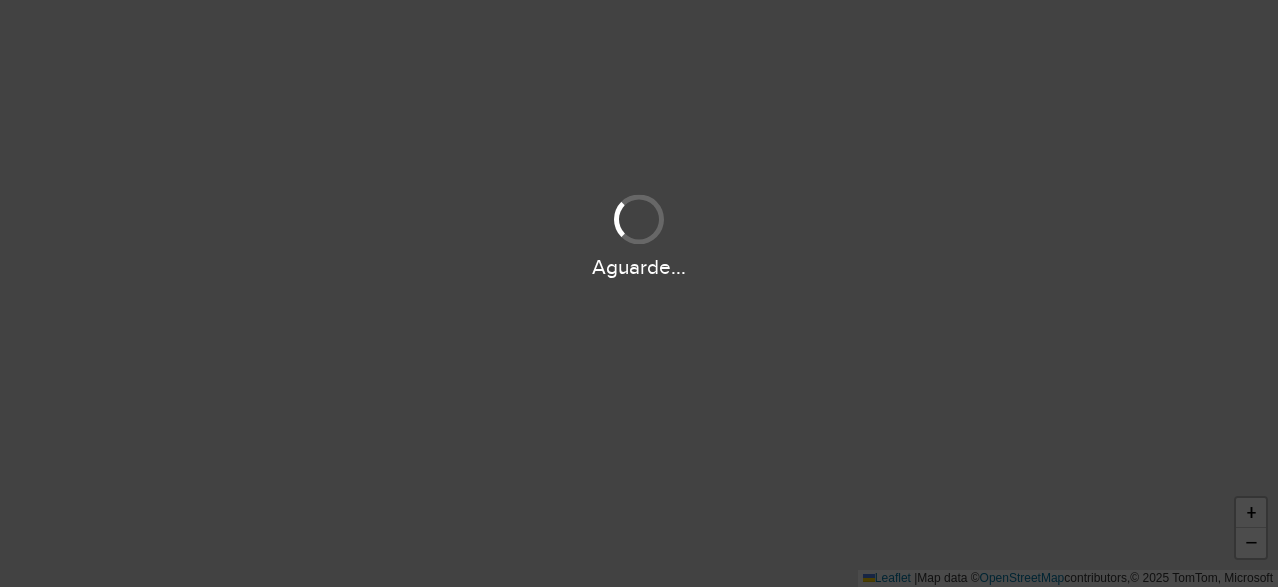 scroll, scrollTop: 0, scrollLeft: 0, axis: both 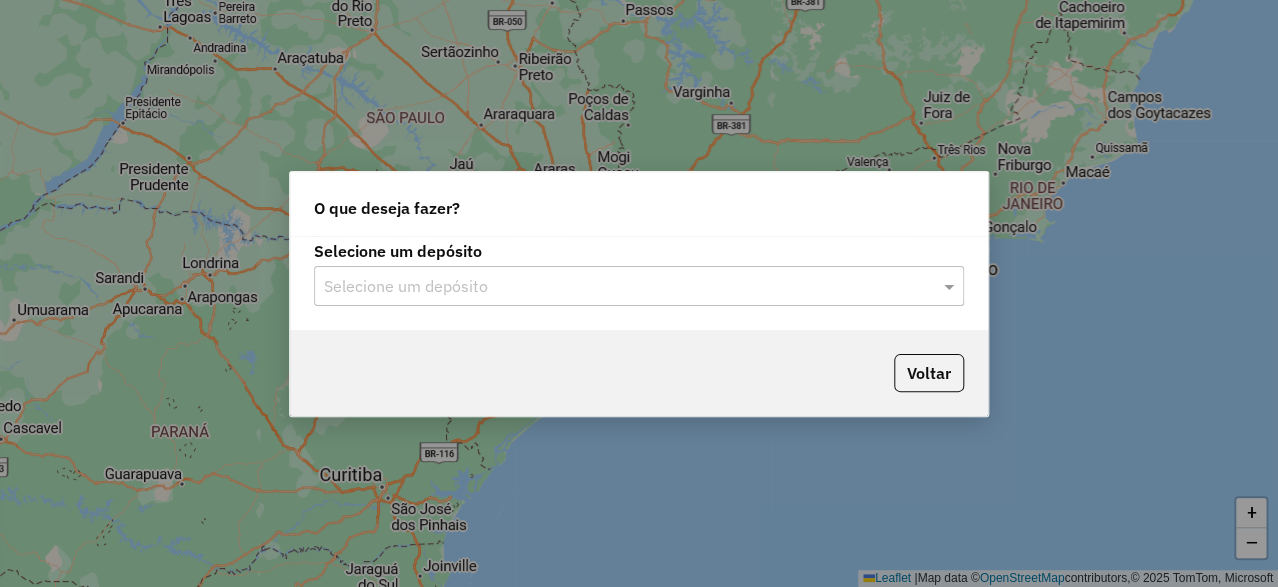 click on "Selecione um depósito" 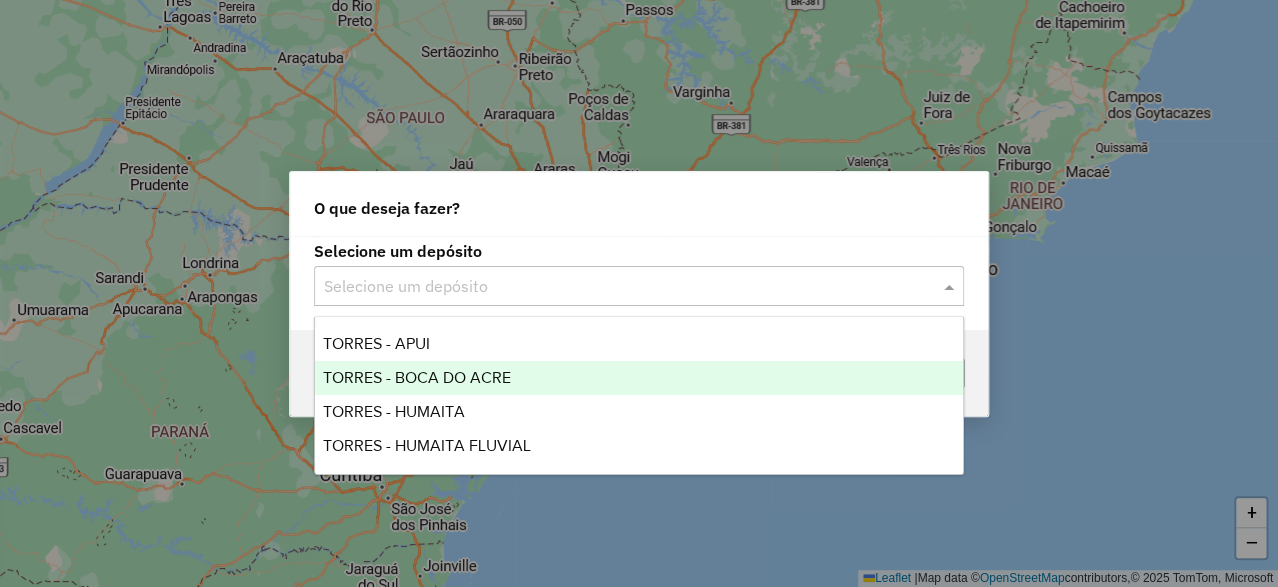 click on "TORRES - BOCA DO ACRE" at bounding box center (417, 377) 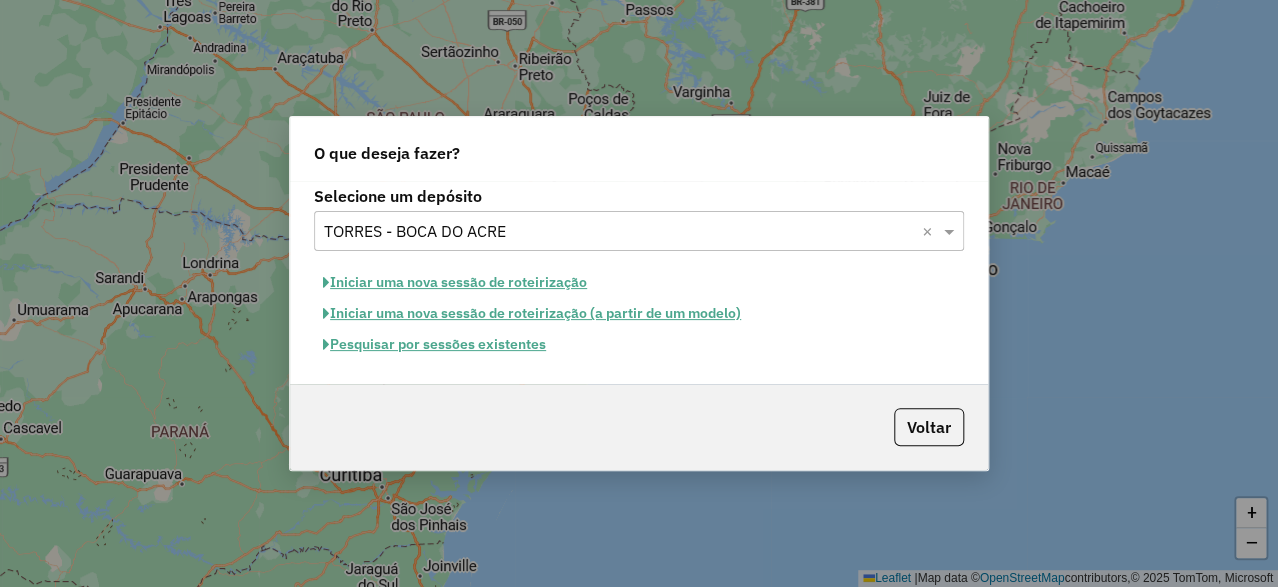 click on "Iniciar uma nova sessão de roteirização" 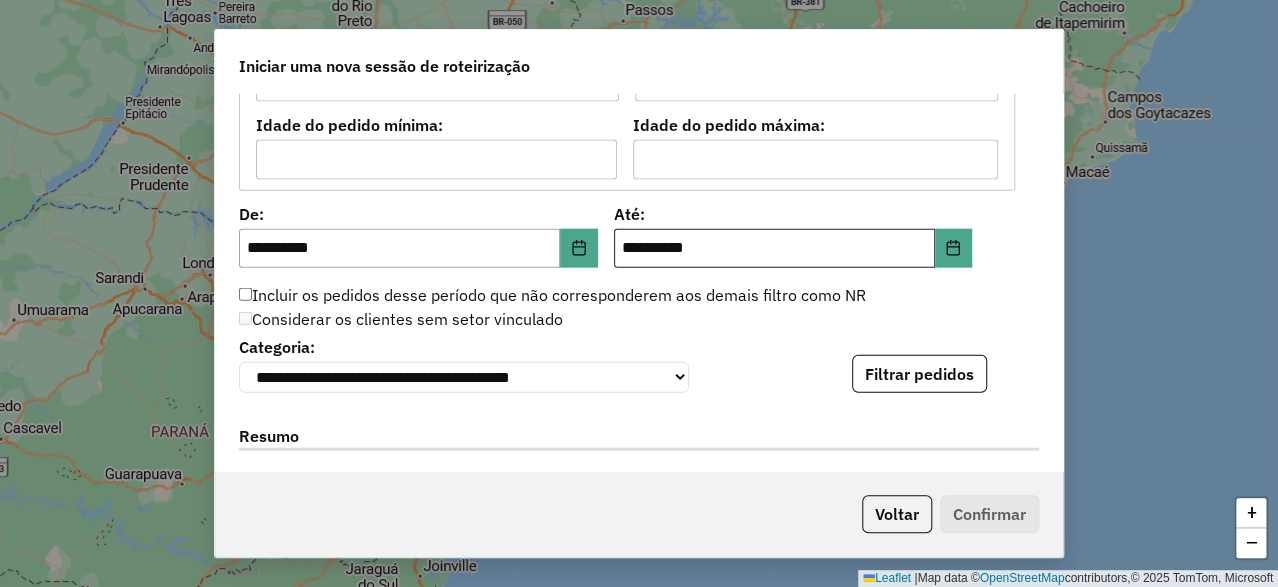 scroll, scrollTop: 1799, scrollLeft: 0, axis: vertical 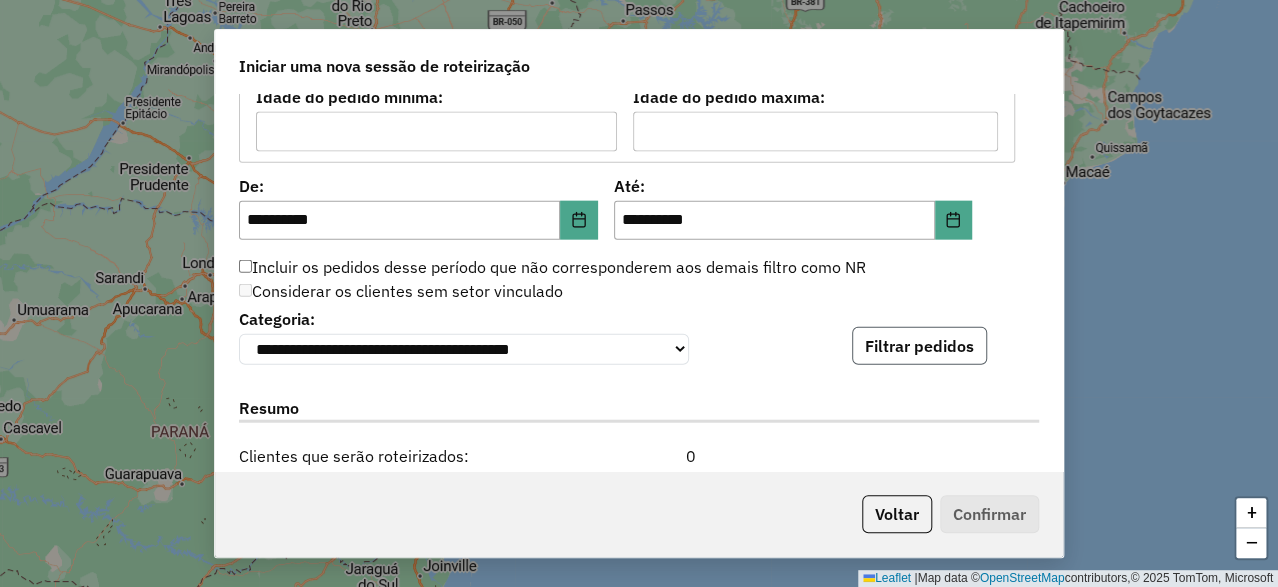 click on "Filtrar pedidos" 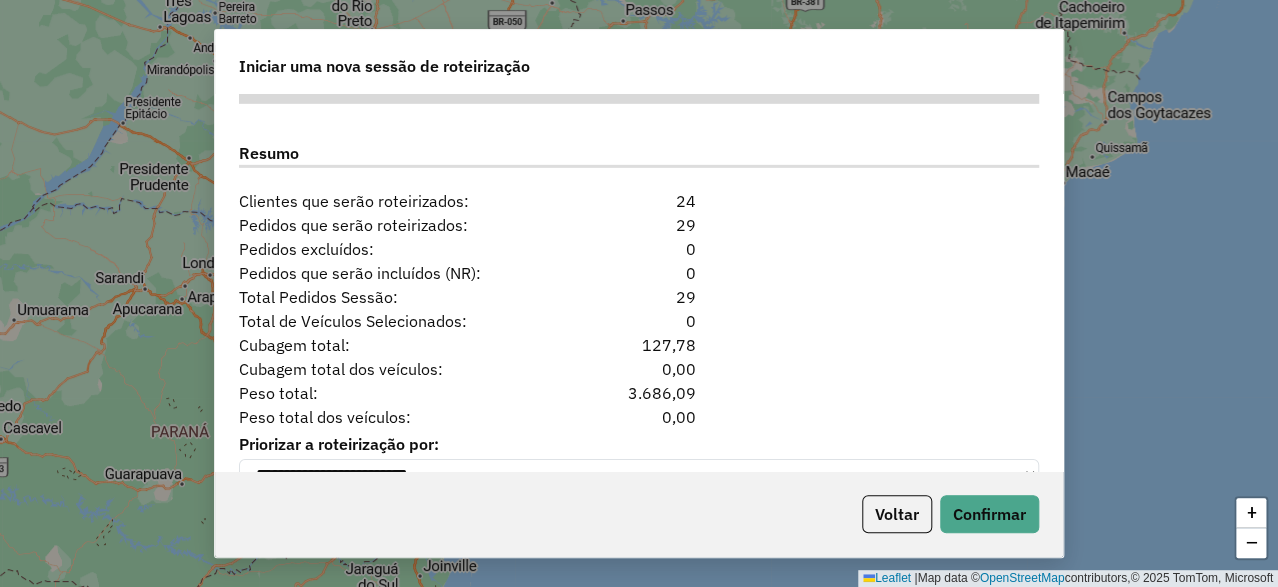 scroll, scrollTop: 2499, scrollLeft: 0, axis: vertical 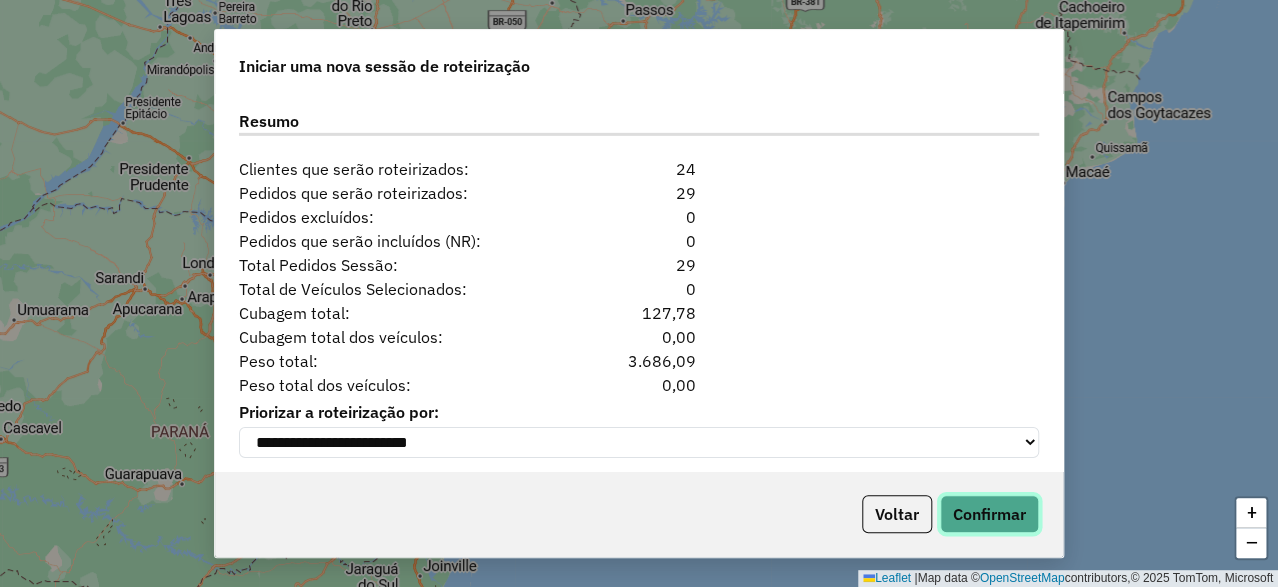 click on "Confirmar" 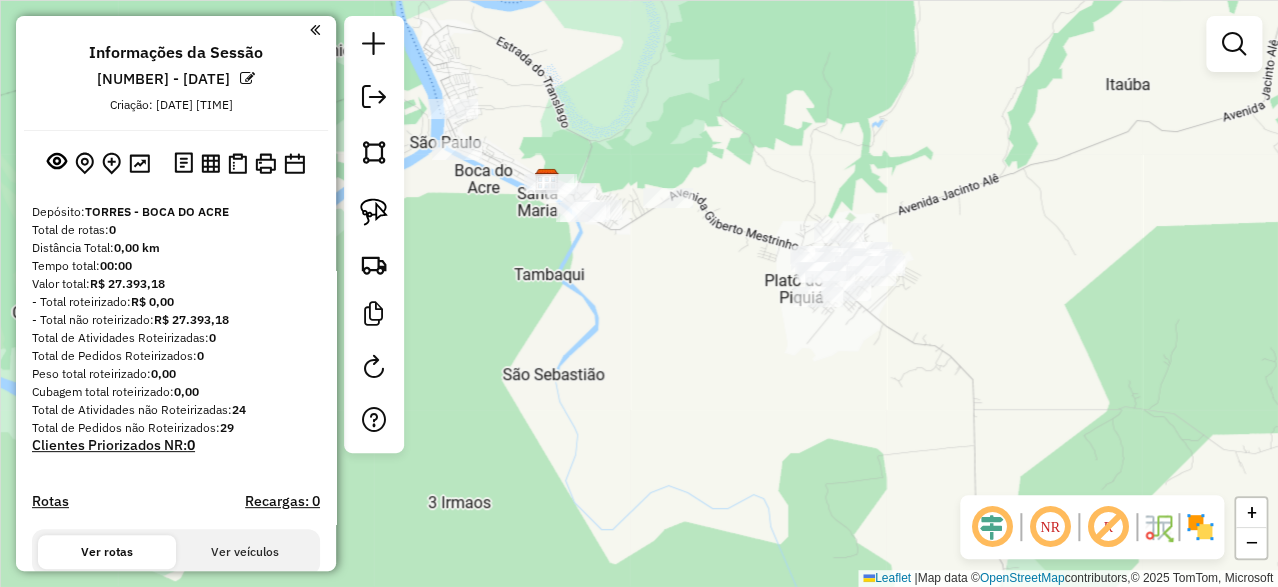 drag, startPoint x: 734, startPoint y: 198, endPoint x: 680, endPoint y: 147, distance: 74.27651 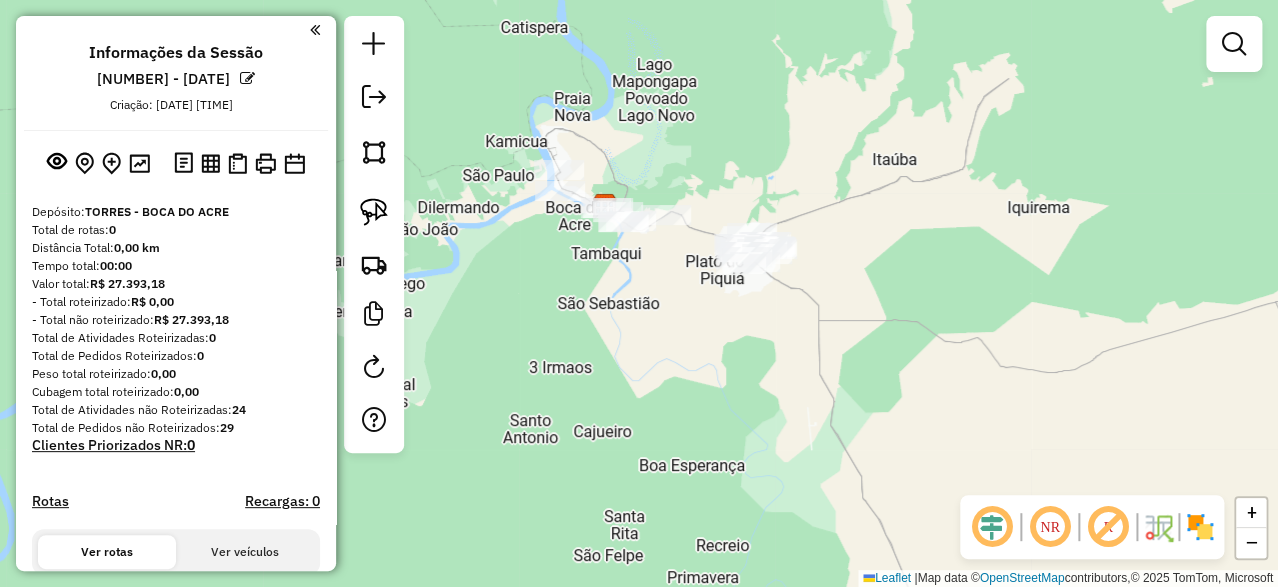 drag, startPoint x: 671, startPoint y: 140, endPoint x: 653, endPoint y: 184, distance: 47.539455 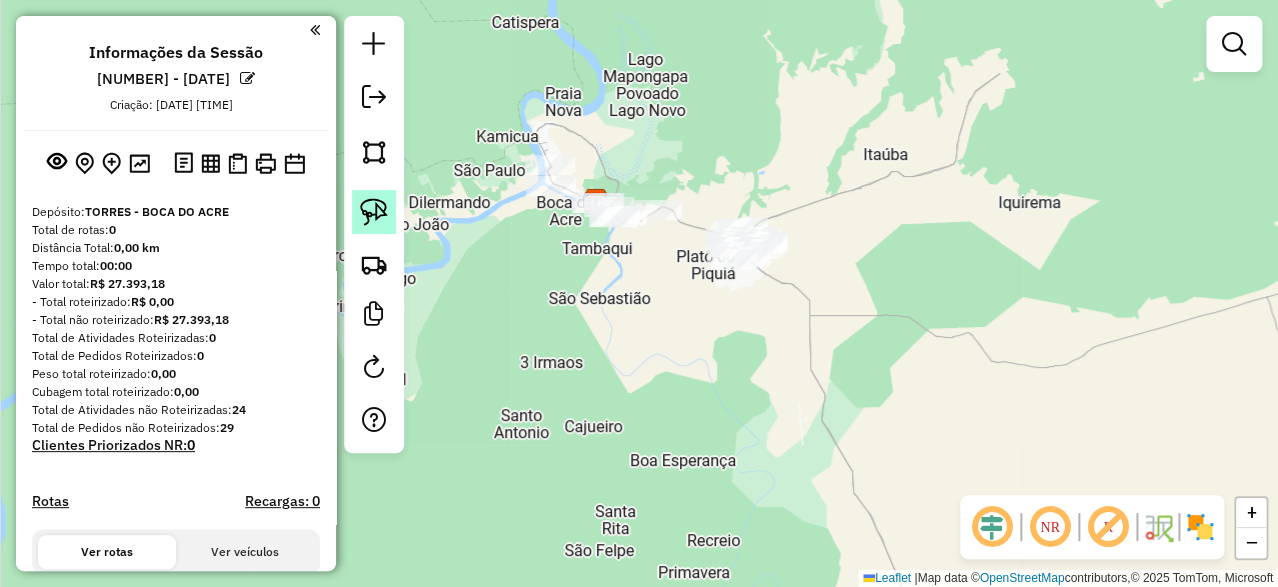 click 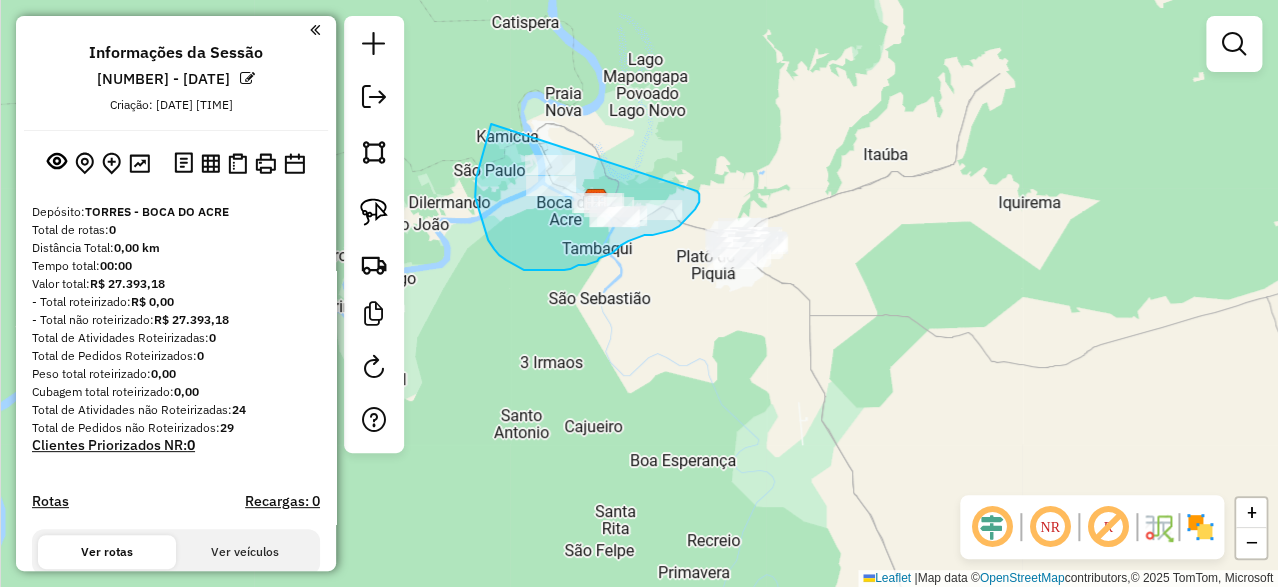 drag, startPoint x: 491, startPoint y: 127, endPoint x: 686, endPoint y: 167, distance: 199.06029 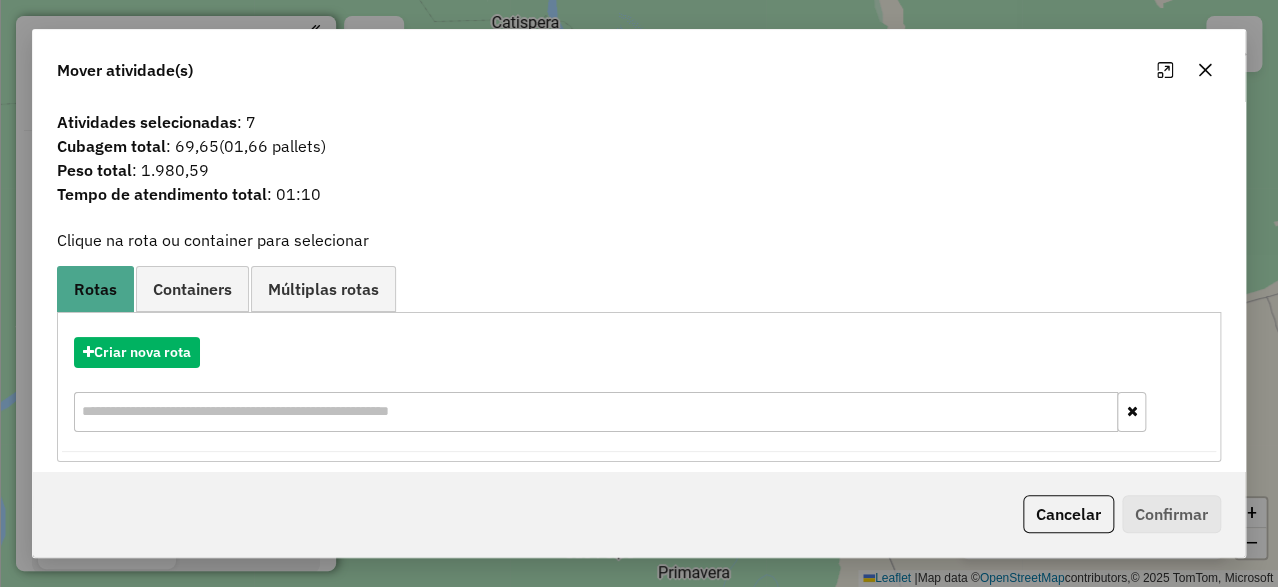 click on "Criar nova rota" at bounding box center [639, 387] 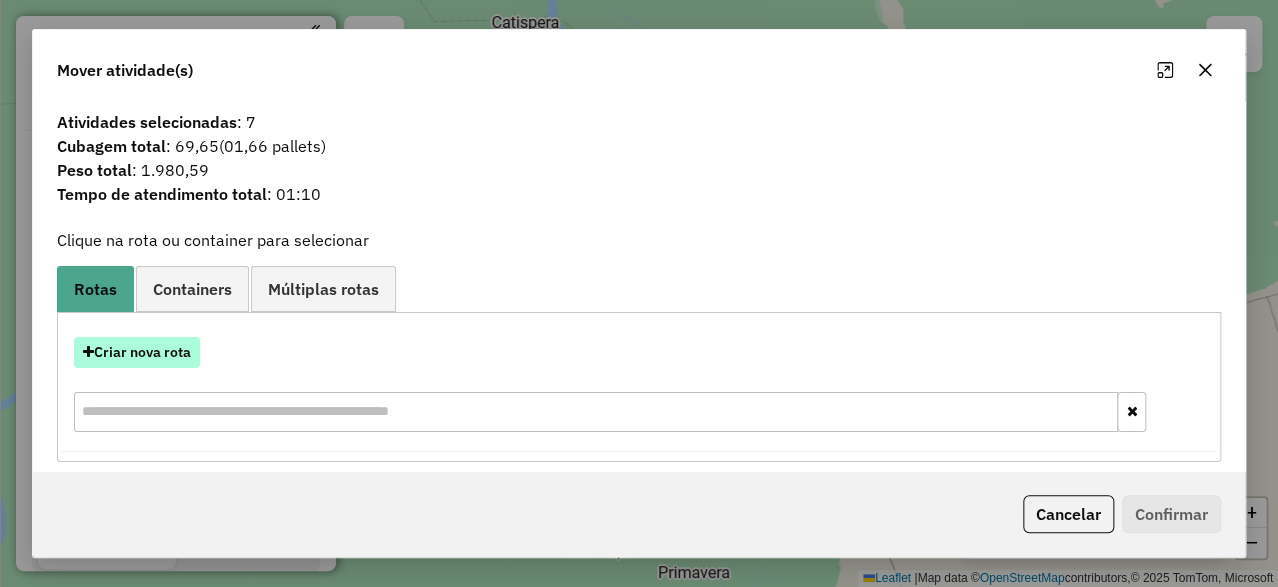 click on "Criar nova rota" at bounding box center (137, 352) 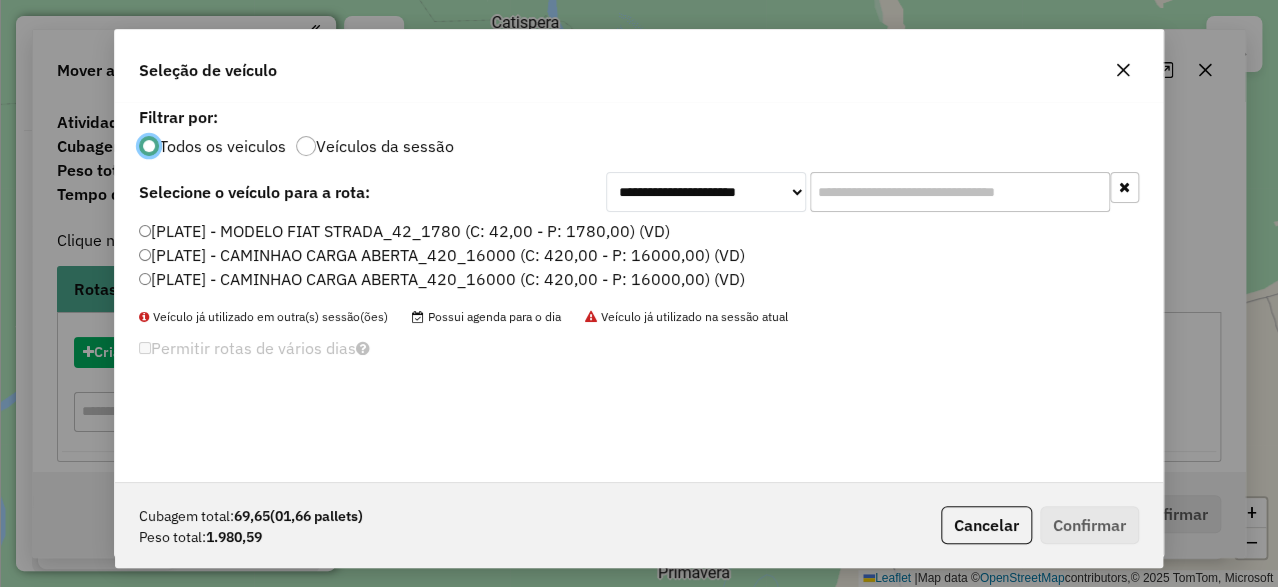 scroll, scrollTop: 11, scrollLeft: 5, axis: both 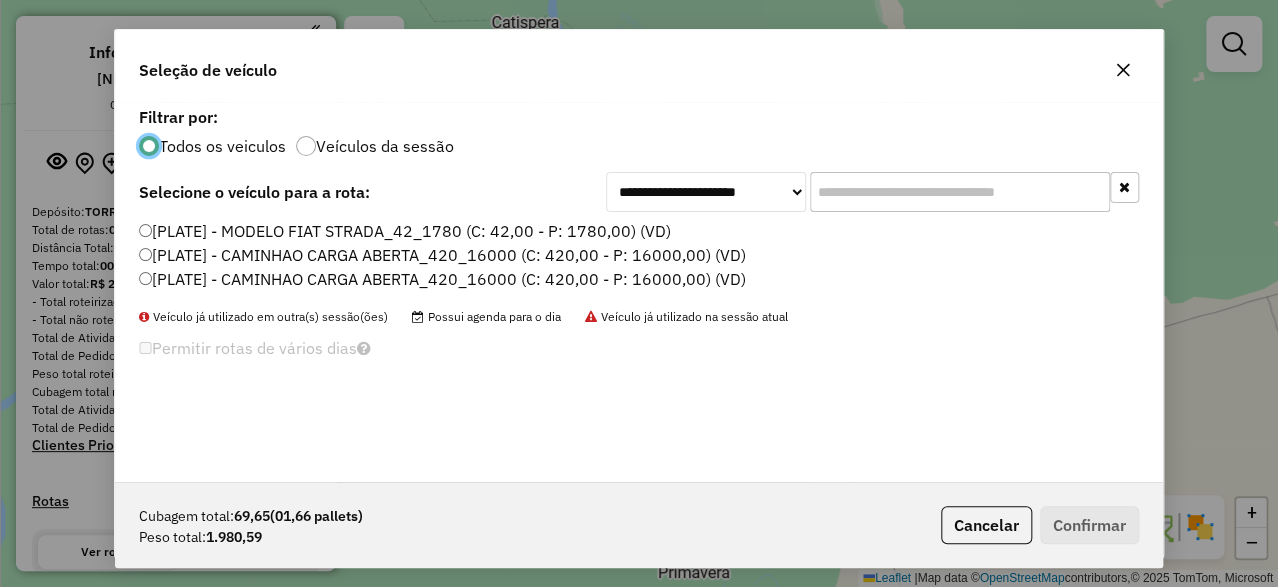 click on "[PLATE] - CAMINHAO CARGA ABERTA_420_16000 (C: 420,00 - P: 16000,00) (VD)" 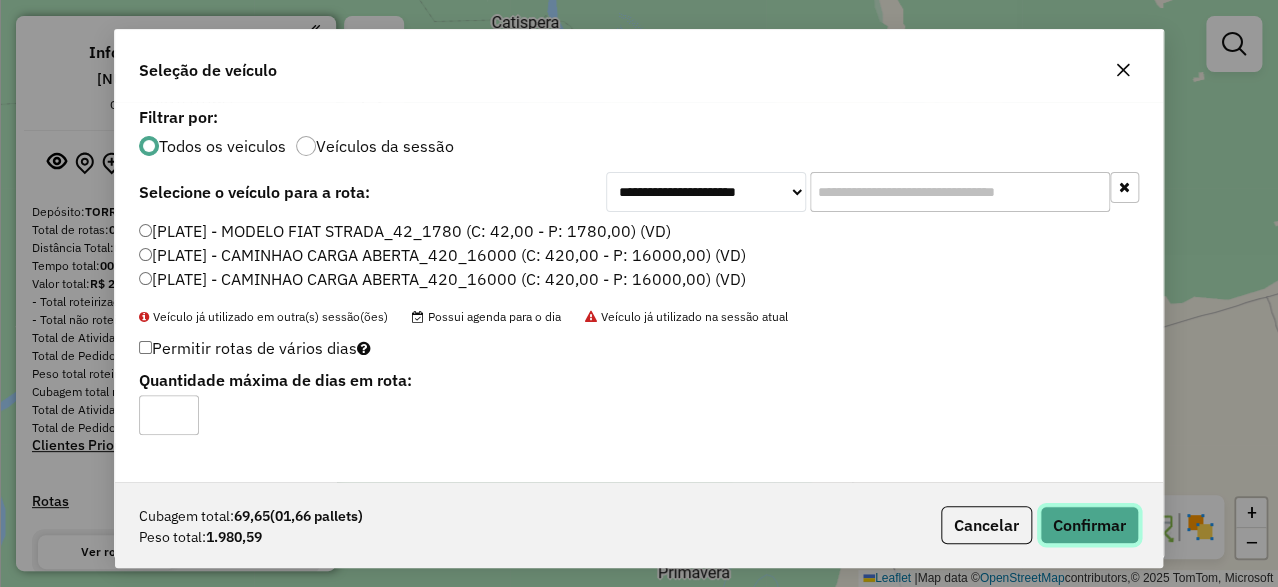 drag, startPoint x: 1073, startPoint y: 518, endPoint x: 1087, endPoint y: 506, distance: 18.439089 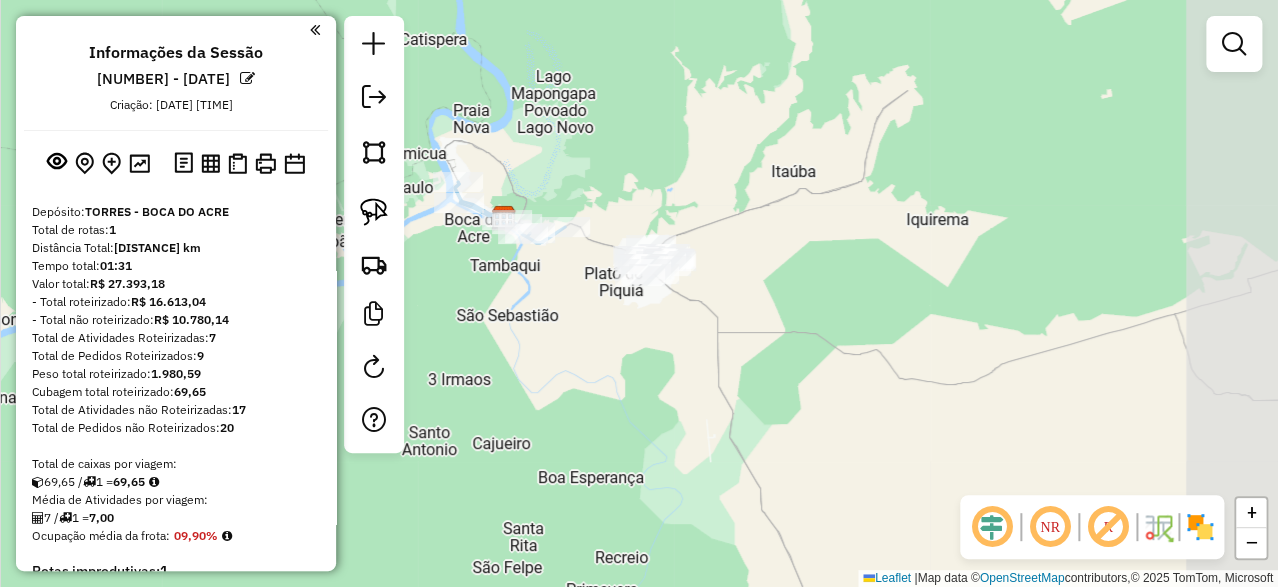 drag, startPoint x: 843, startPoint y: 230, endPoint x: 691, endPoint y: 258, distance: 154.55743 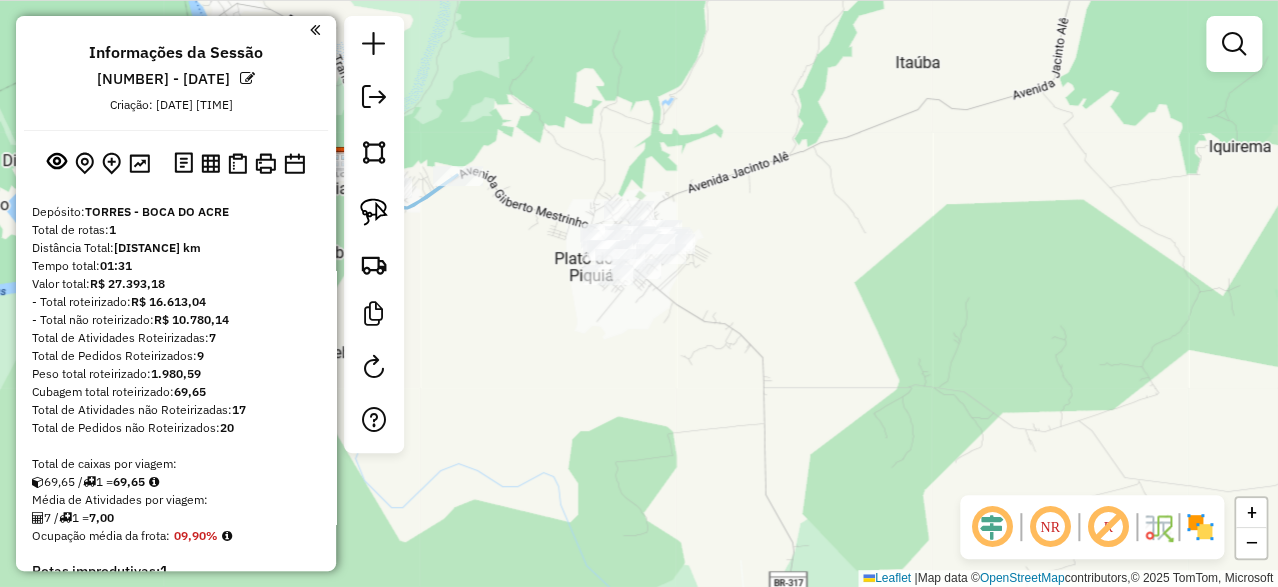 drag, startPoint x: 733, startPoint y: 262, endPoint x: 747, endPoint y: 249, distance: 19.104973 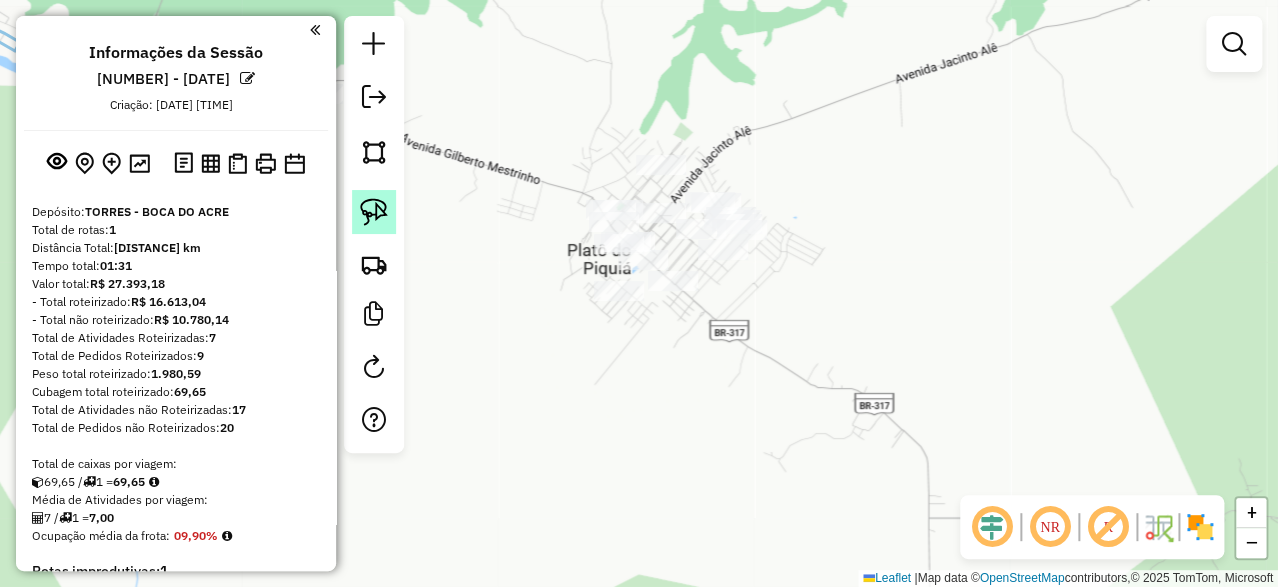click 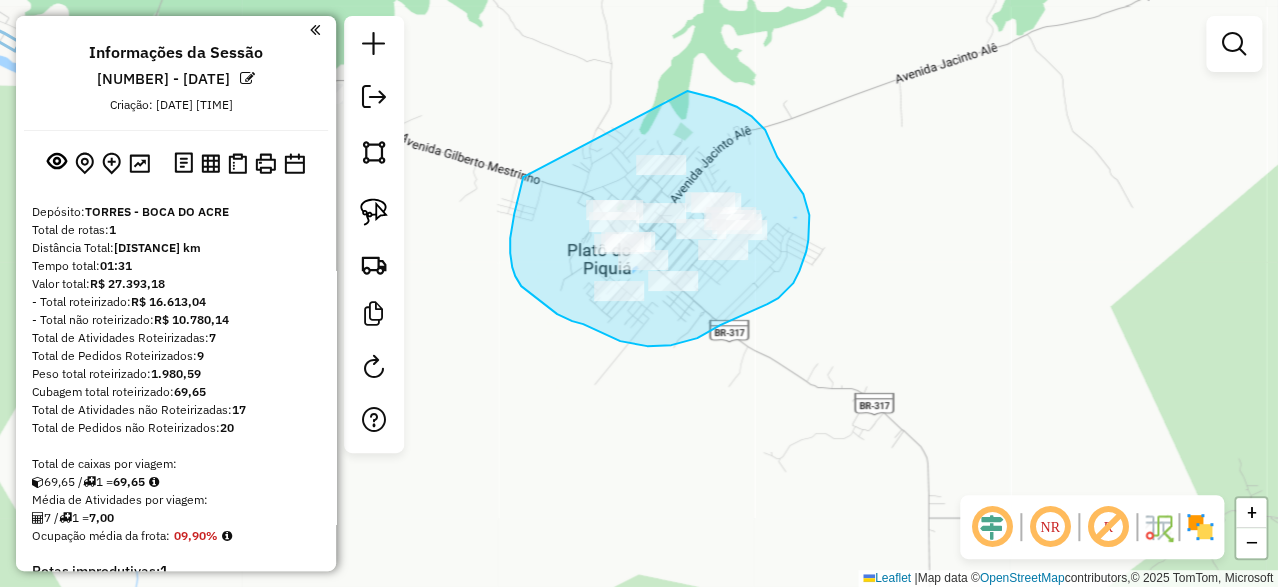 drag, startPoint x: 523, startPoint y: 181, endPoint x: 687, endPoint y: 91, distance: 187.07217 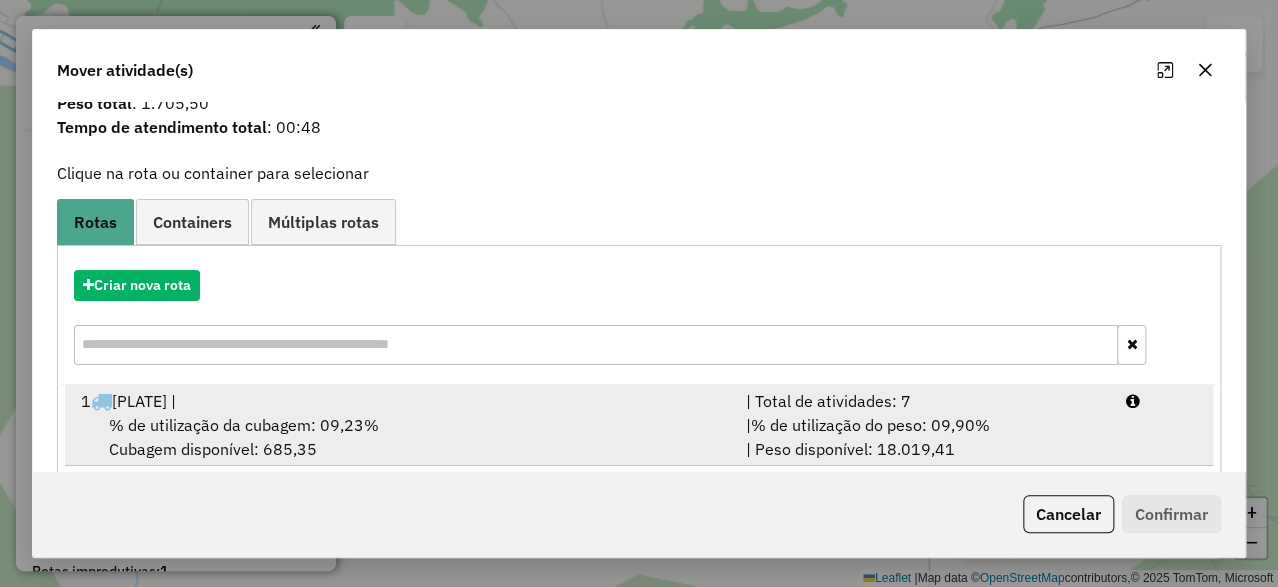 scroll, scrollTop: 95, scrollLeft: 0, axis: vertical 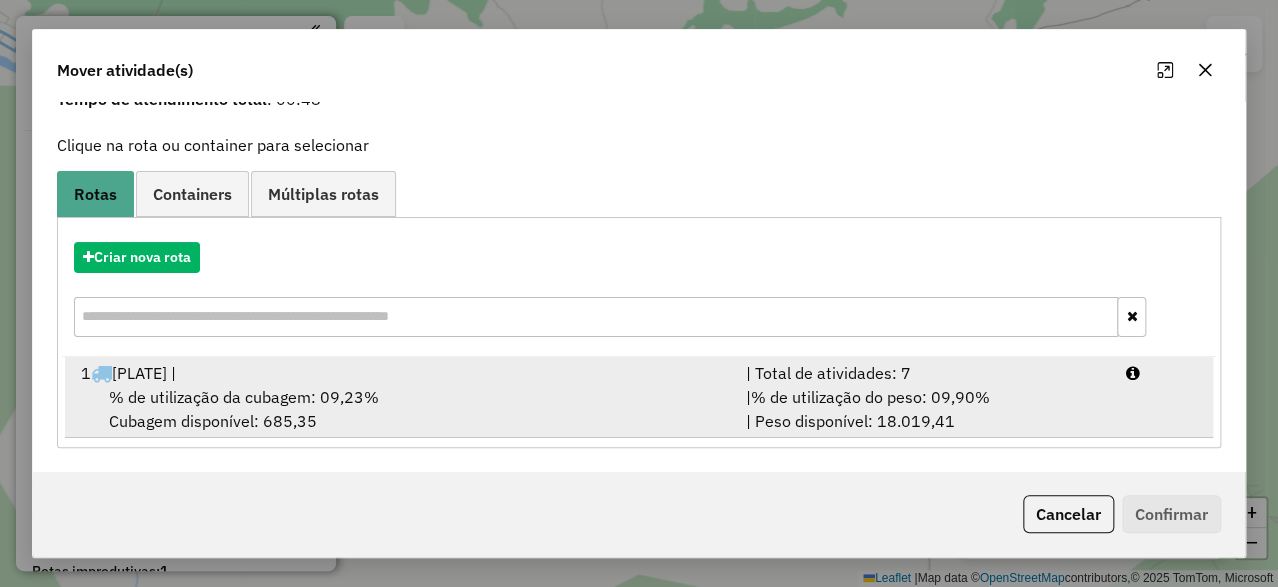 click on "1 [PLATE] |" at bounding box center [401, 373] 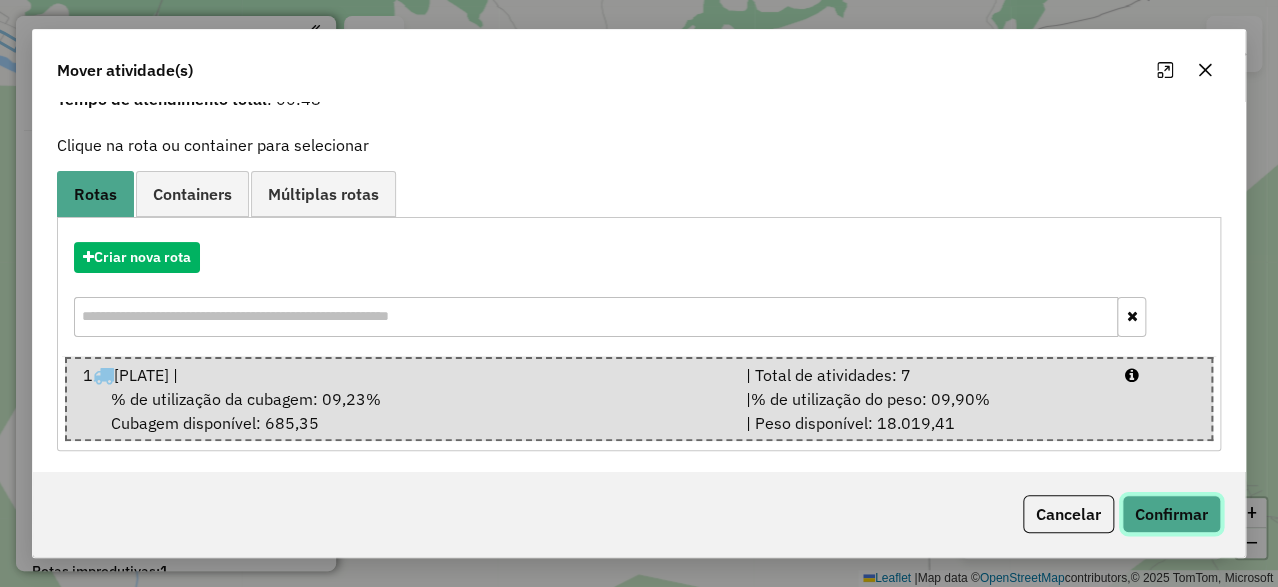 click on "Confirmar" 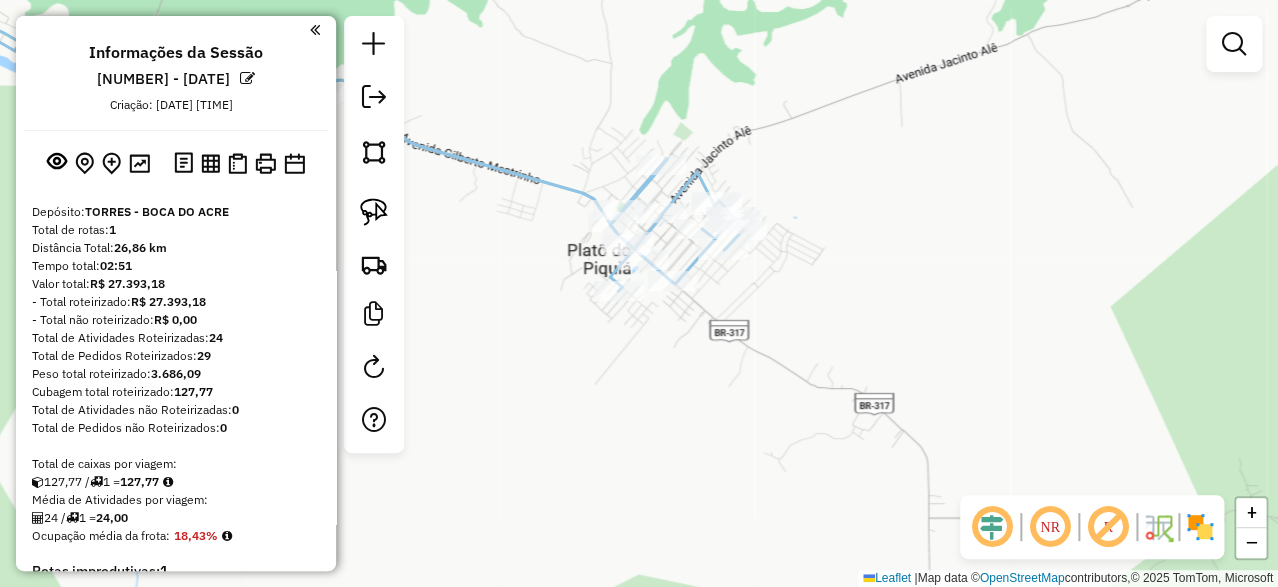 scroll, scrollTop: 0, scrollLeft: 0, axis: both 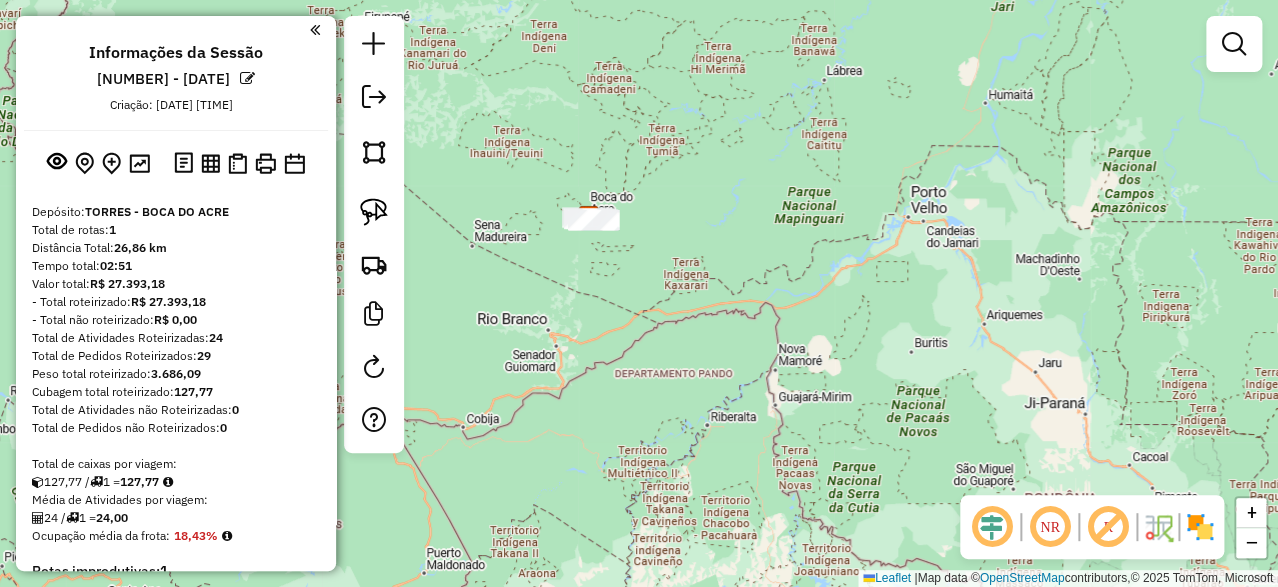 drag, startPoint x: 568, startPoint y: 95, endPoint x: 632, endPoint y: 157, distance: 89.106674 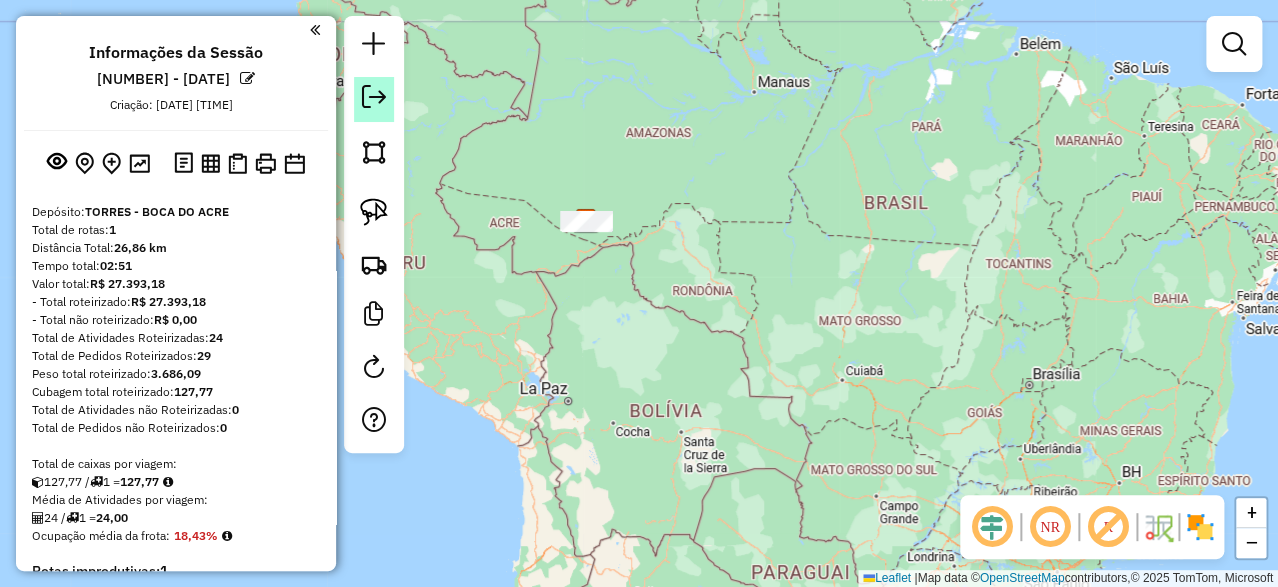 click 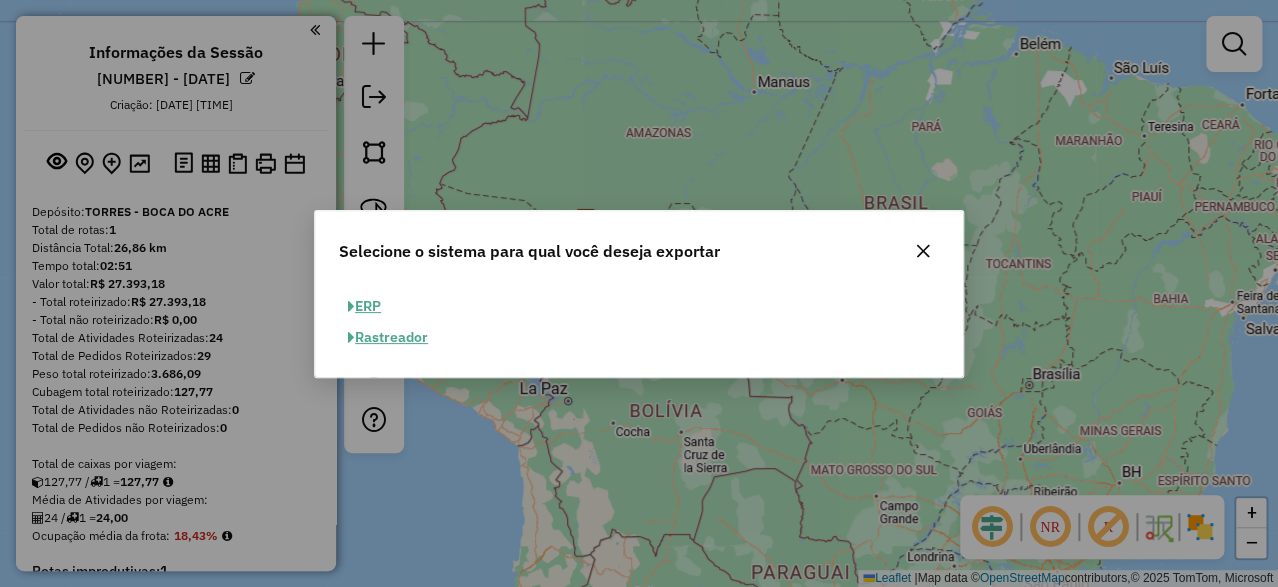 click on "ERP" 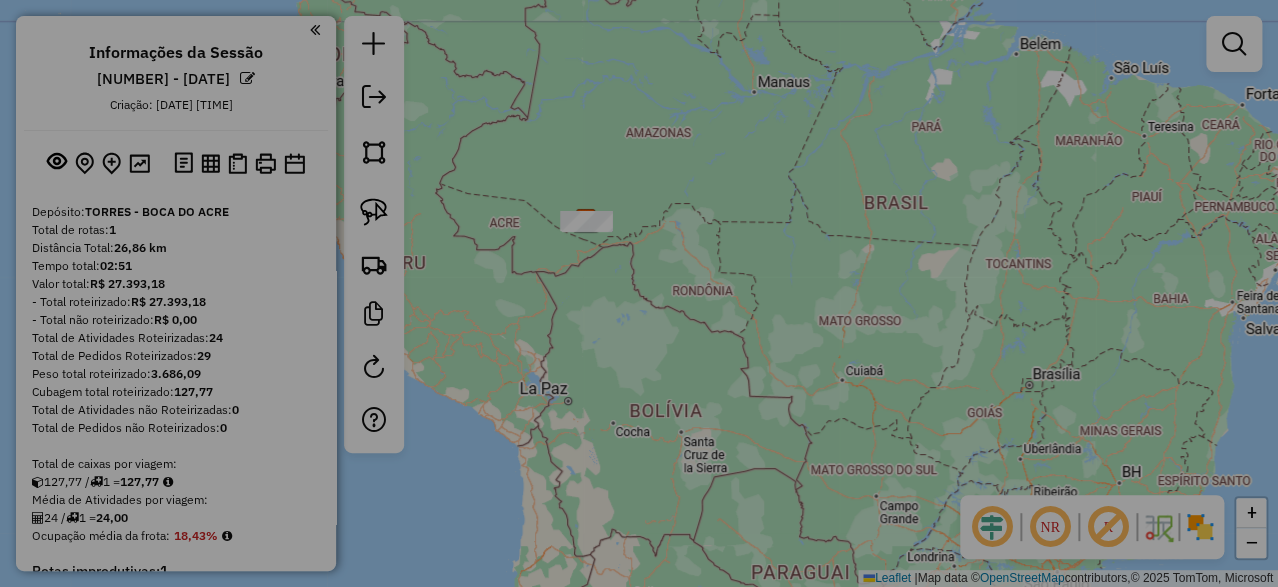 select on "**" 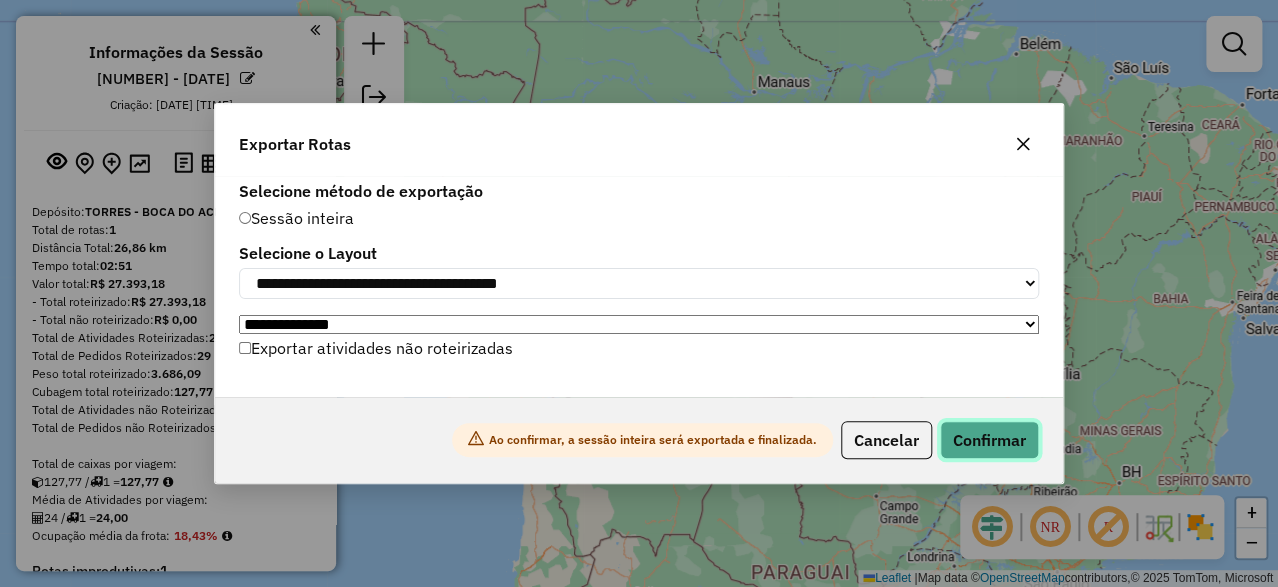 click on "Confirmar" 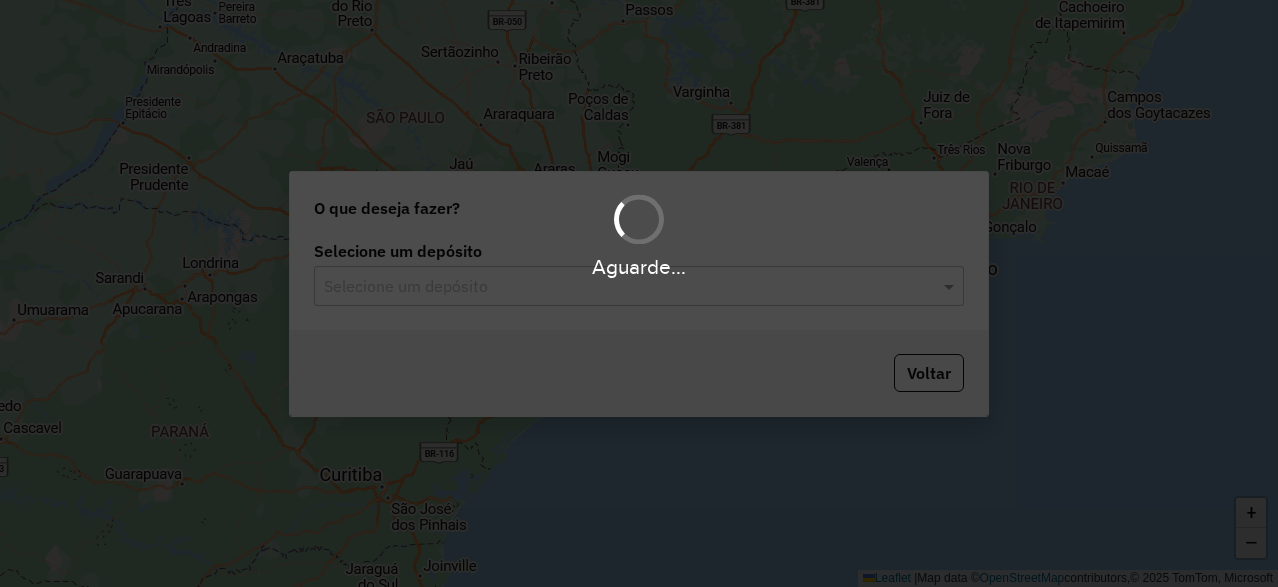scroll, scrollTop: 0, scrollLeft: 0, axis: both 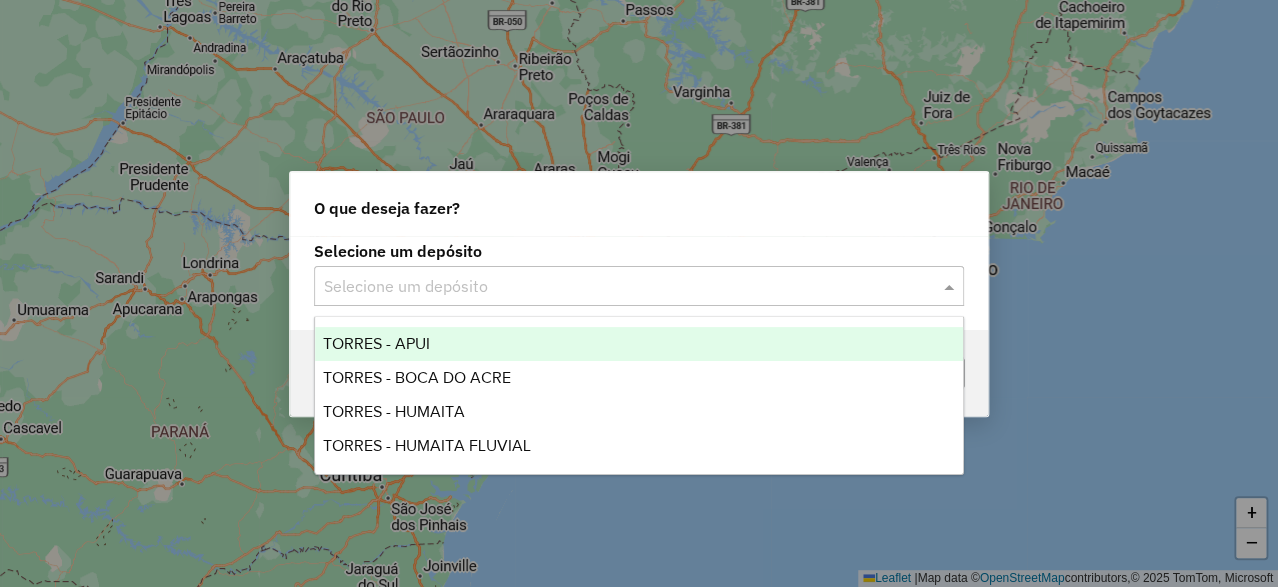 click 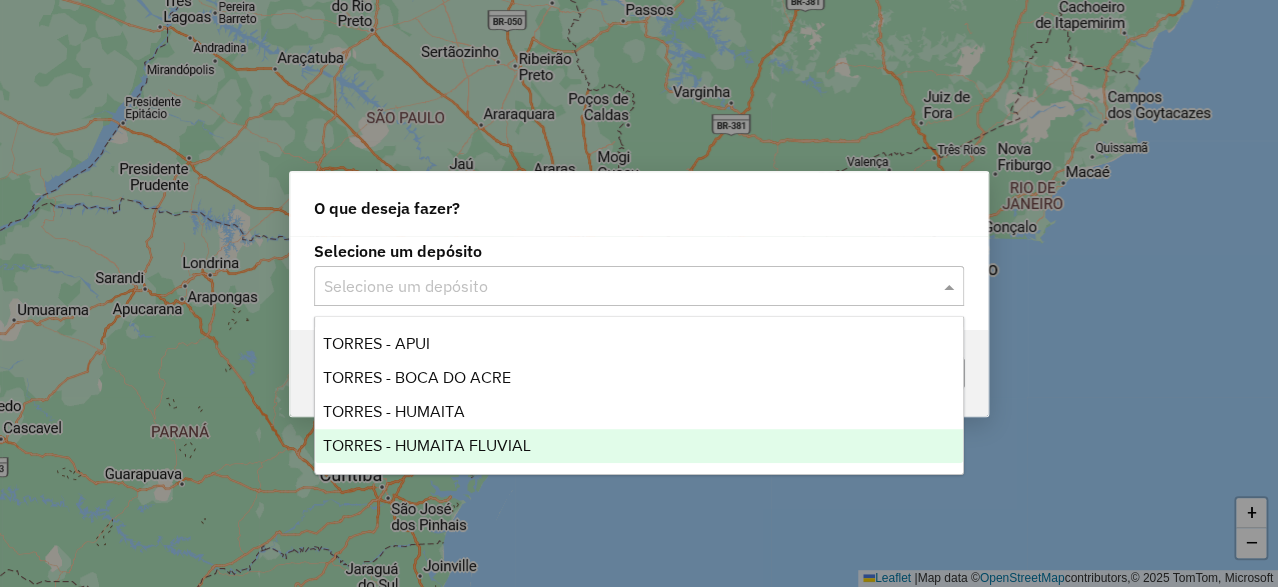 click on "TORRES - HUMAITA FLUVIAL" at bounding box center (427, 445) 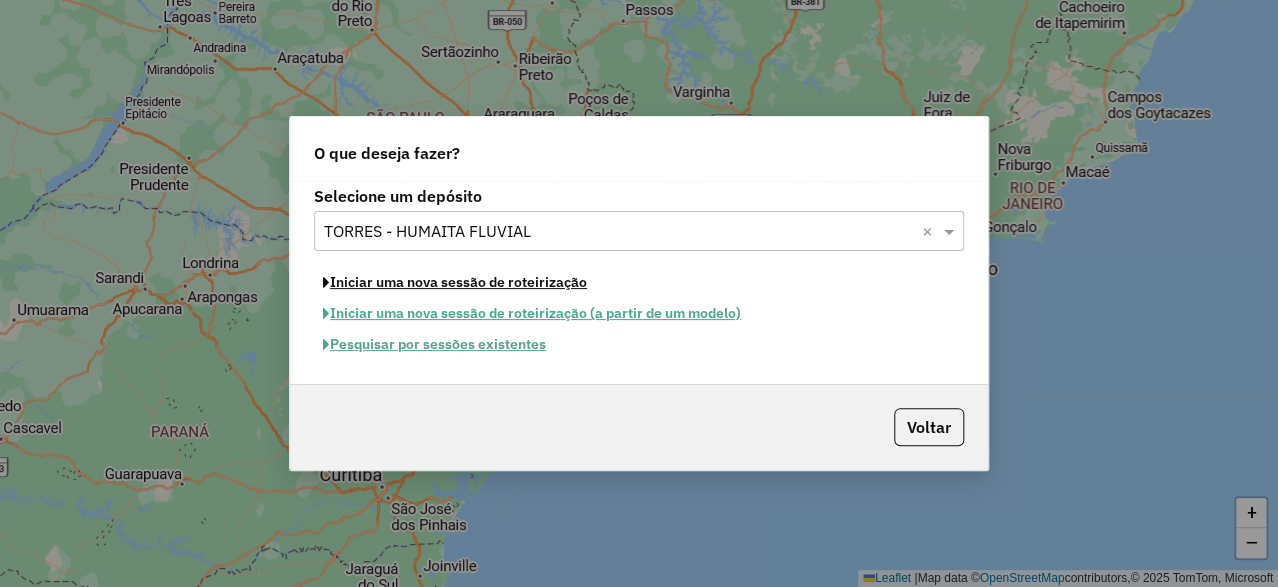click on "Iniciar uma nova sessão de roteirização" 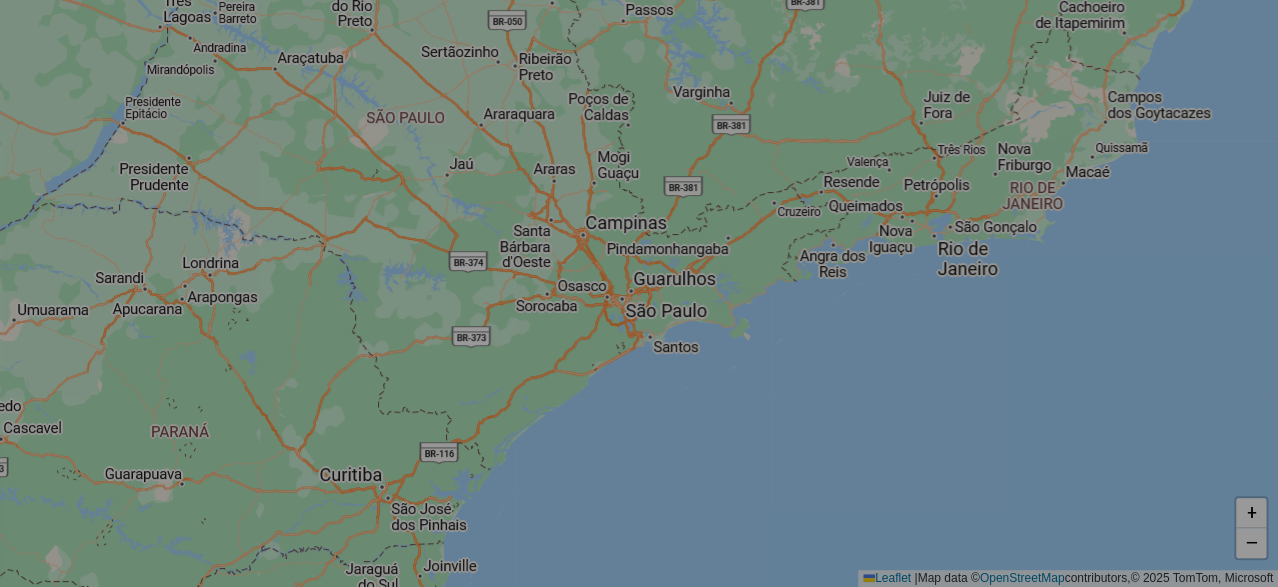 select on "*" 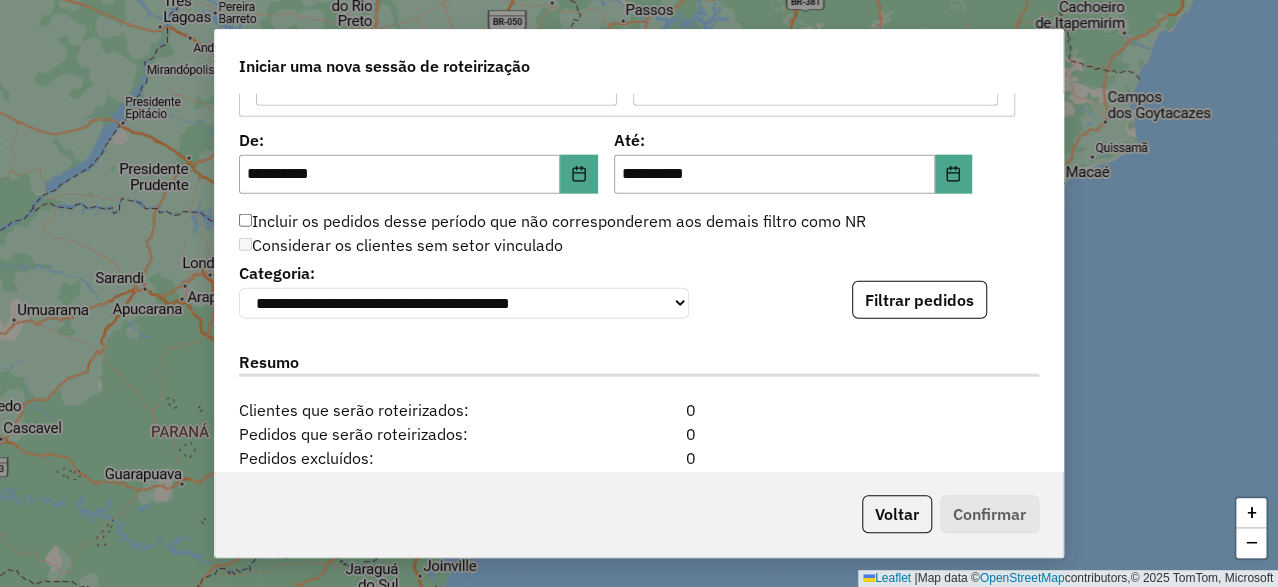 scroll, scrollTop: 1899, scrollLeft: 0, axis: vertical 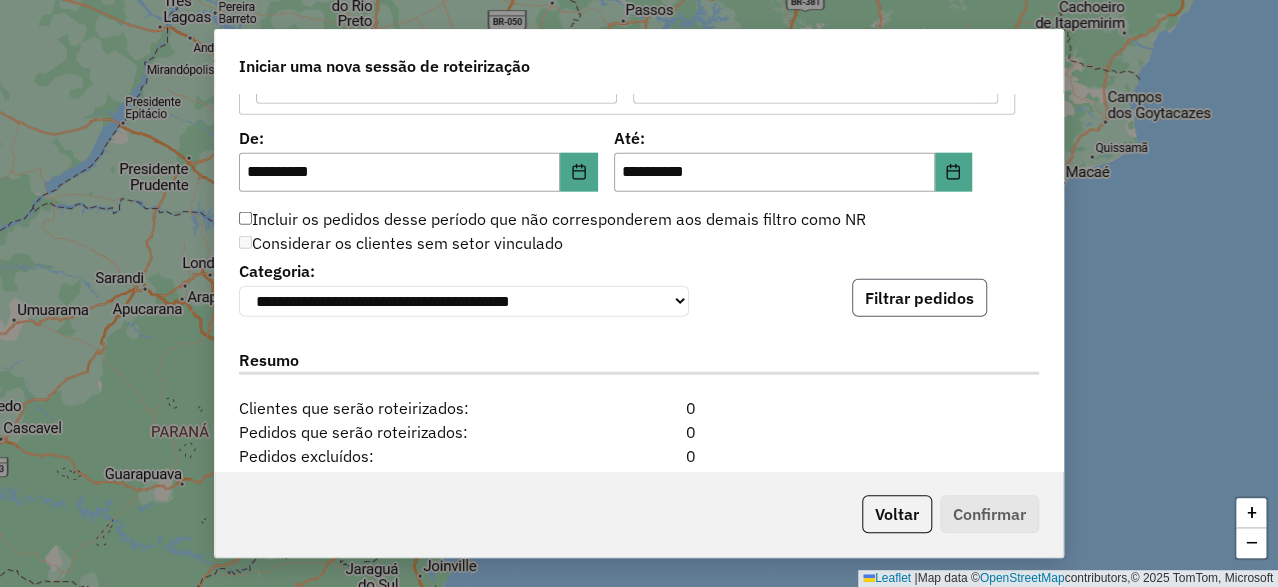 click on "Filtrar pedidos" 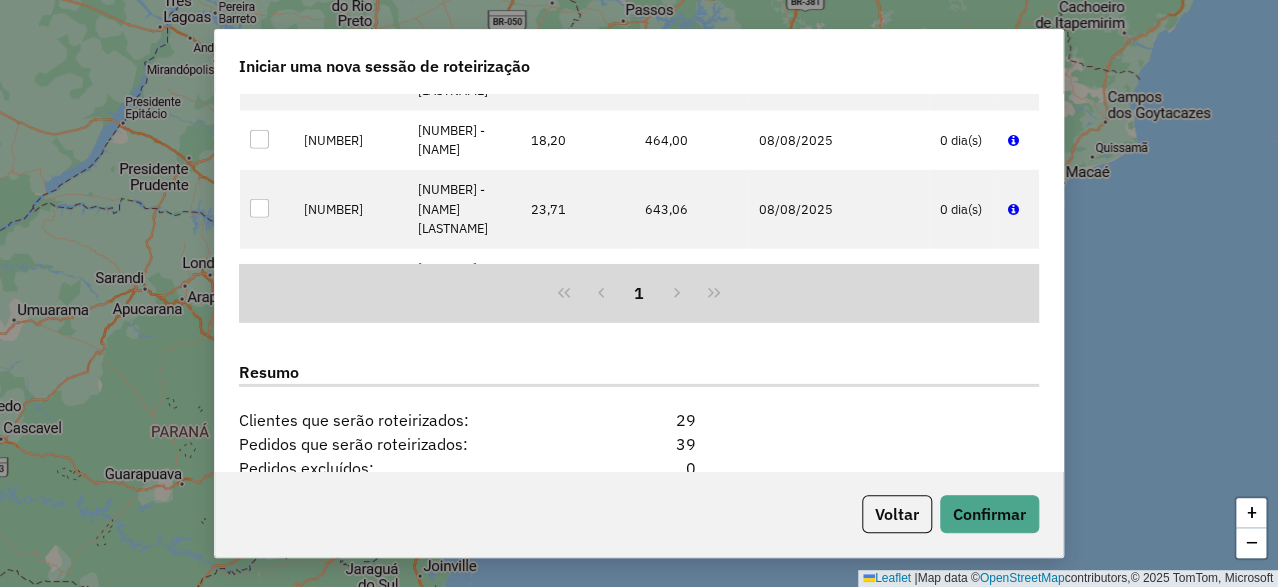 scroll, scrollTop: 2499, scrollLeft: 0, axis: vertical 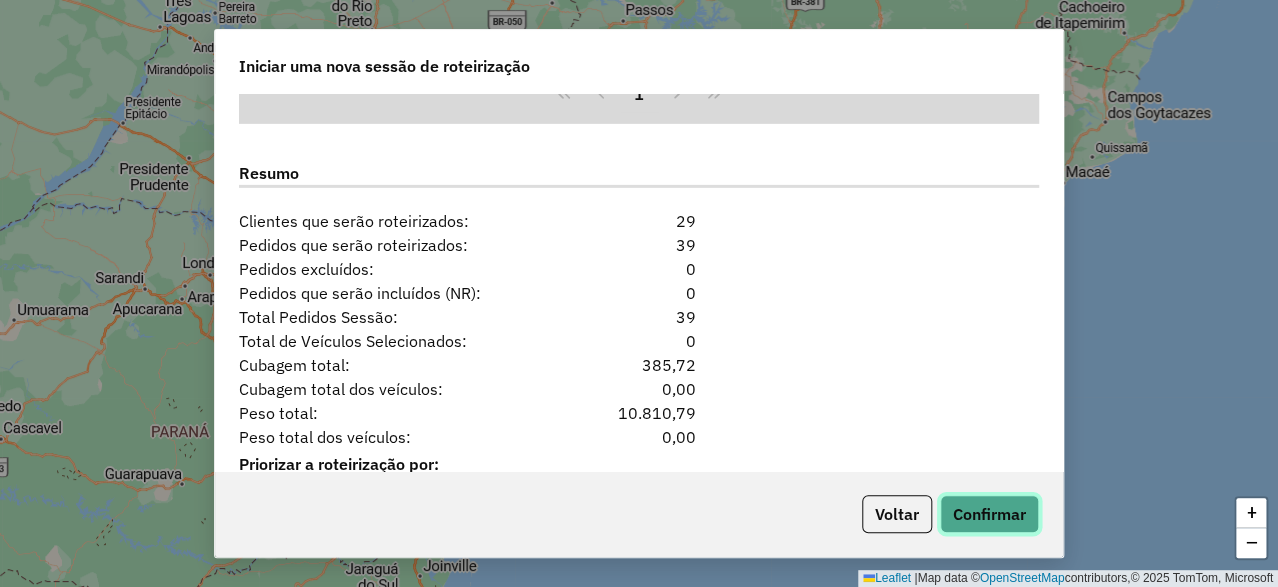 click on "Confirmar" 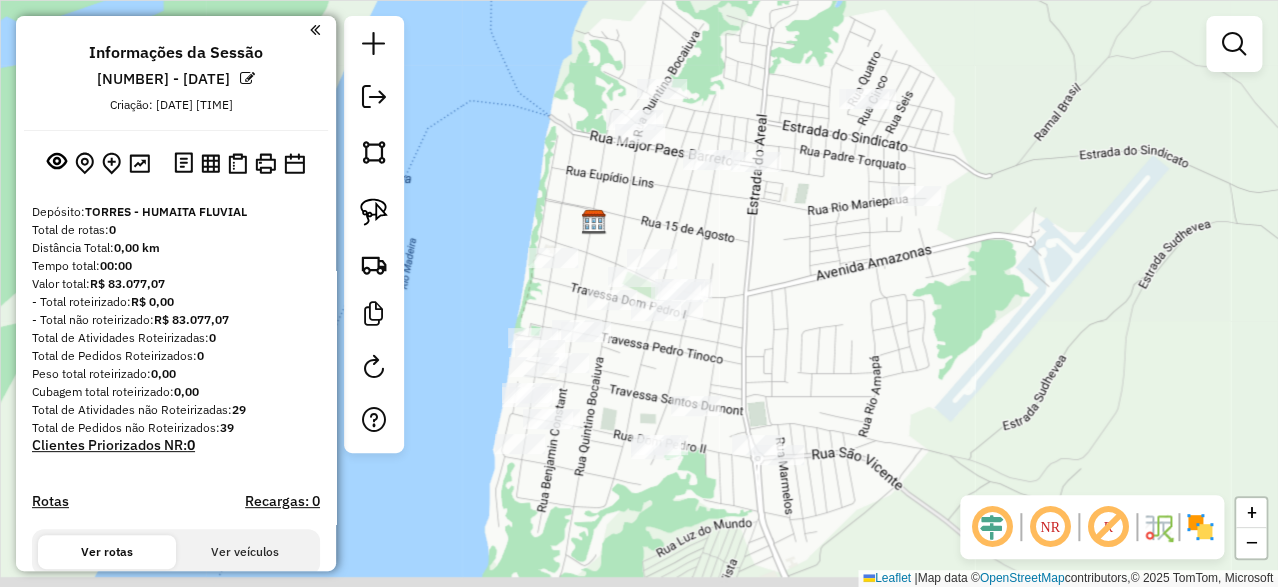 drag, startPoint x: 791, startPoint y: 314, endPoint x: 750, endPoint y: 266, distance: 63.126858 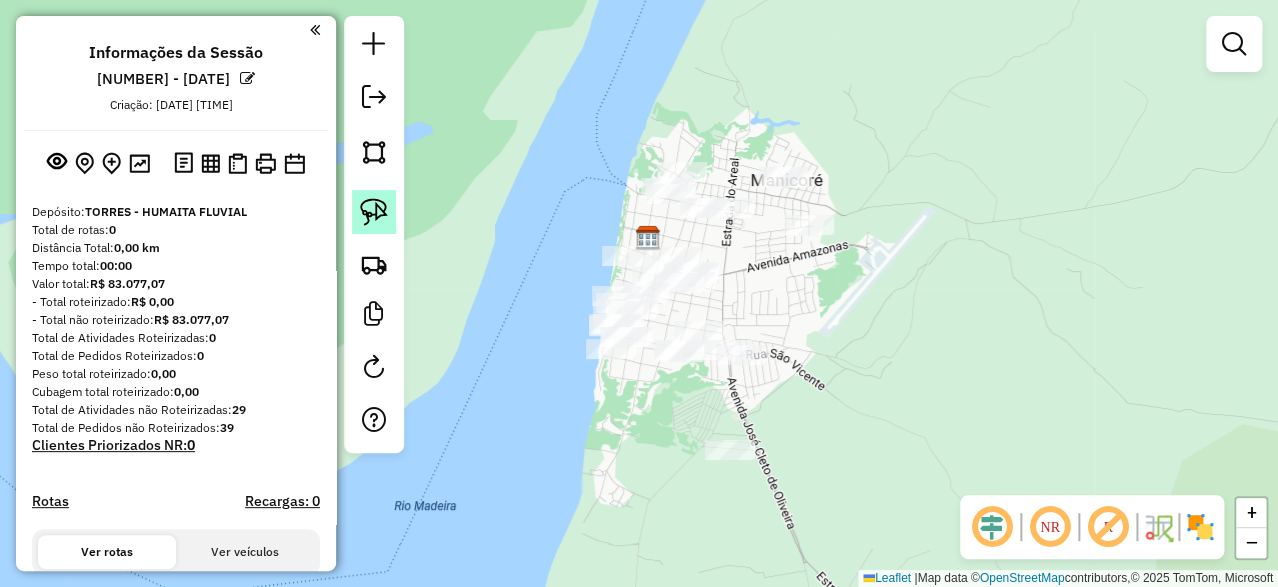 click 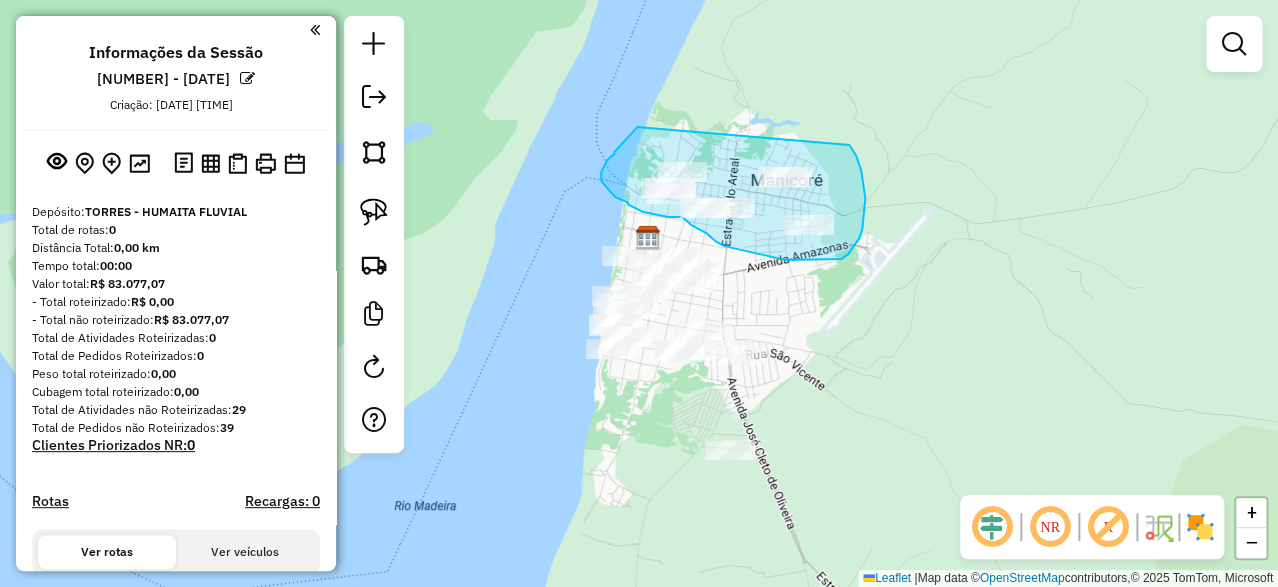 drag, startPoint x: 637, startPoint y: 127, endPoint x: 848, endPoint y: 144, distance: 211.68373 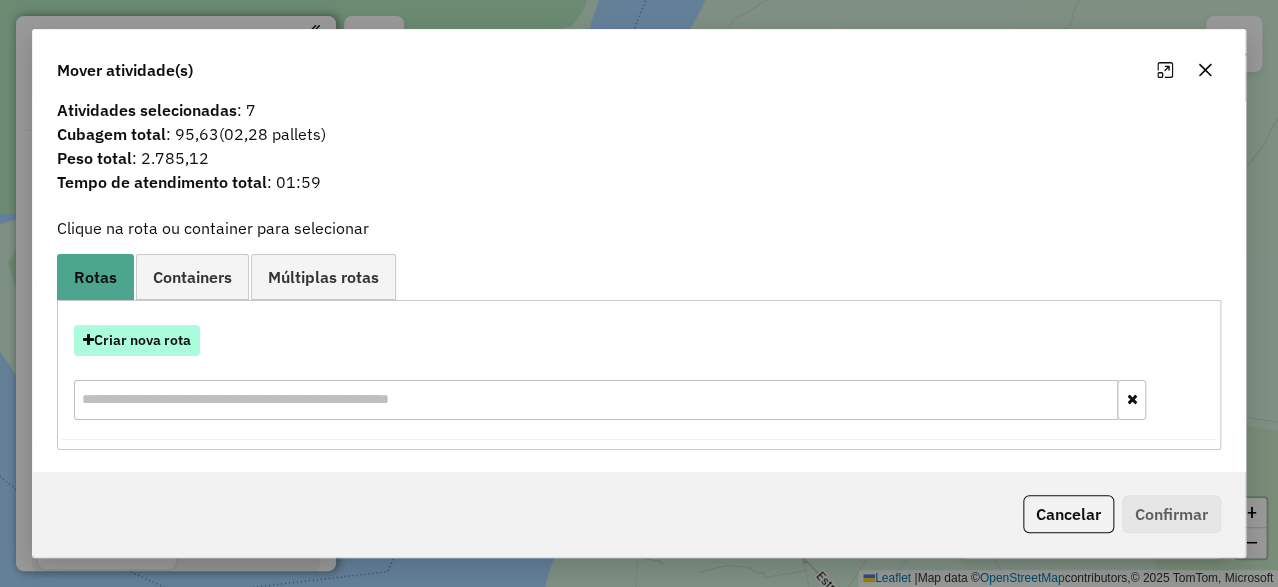 scroll, scrollTop: 14, scrollLeft: 0, axis: vertical 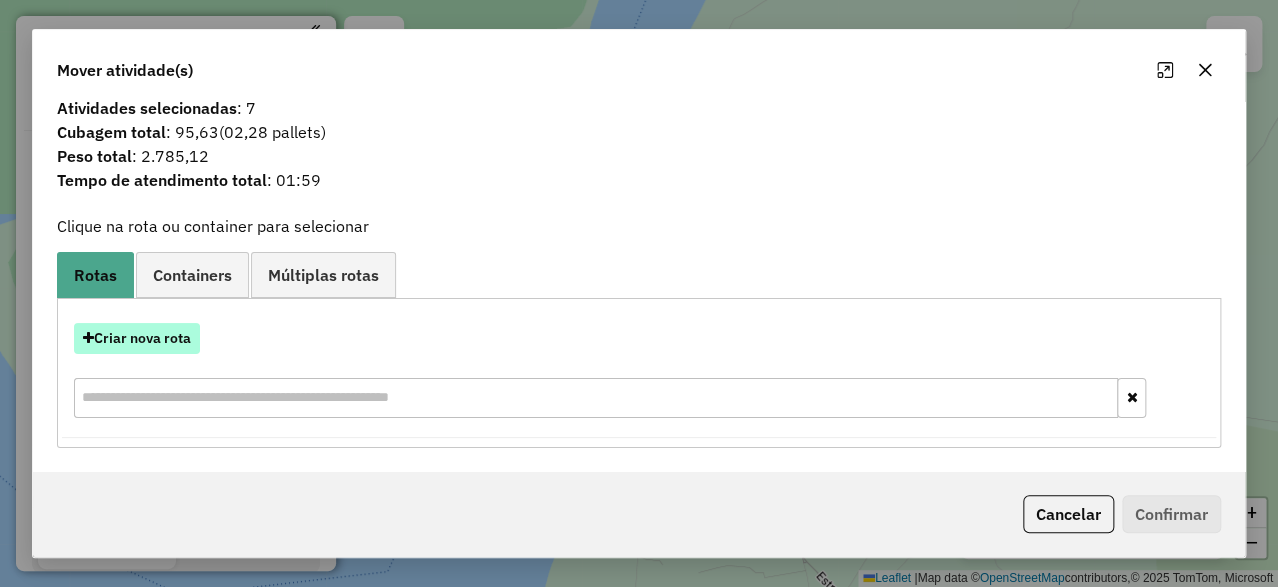 click on "Criar nova rota" at bounding box center [137, 338] 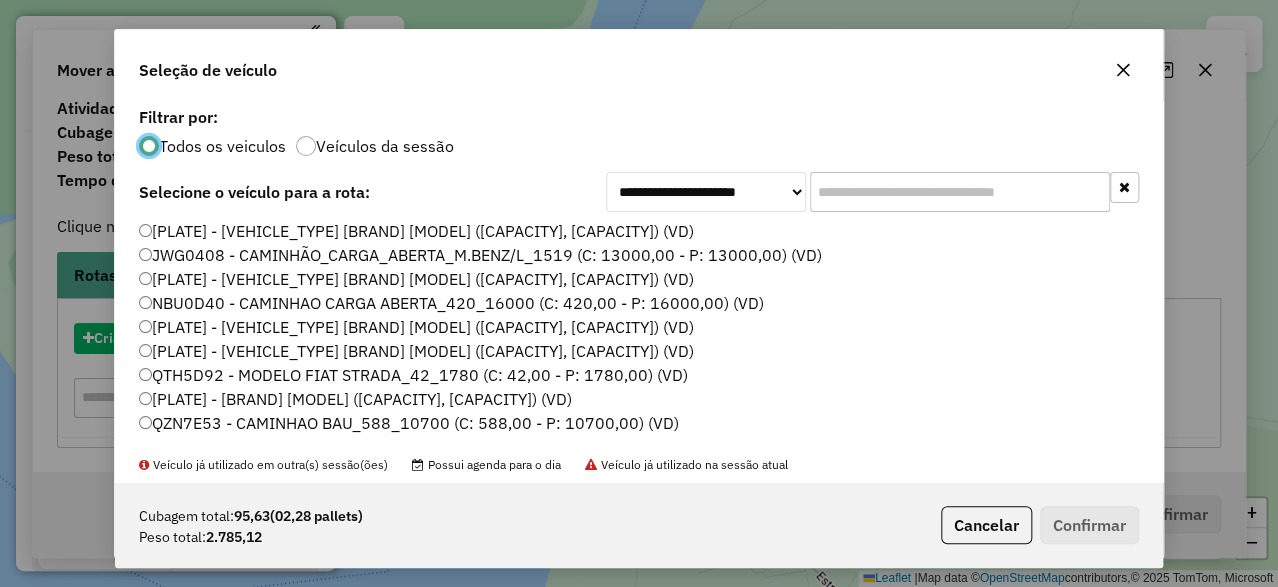 scroll, scrollTop: 11, scrollLeft: 5, axis: both 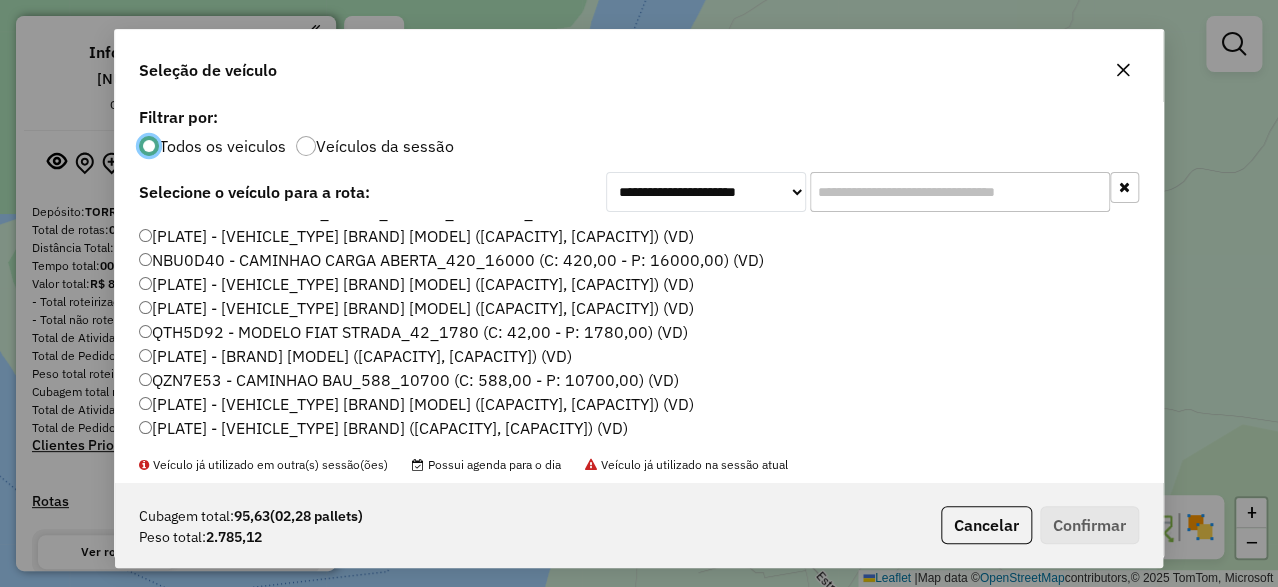 click on "THI2F07 - CAMINHÃO CARGA ABERTA FLIVIAL (C: 4000,00 - P: 37000,00) (VD)" 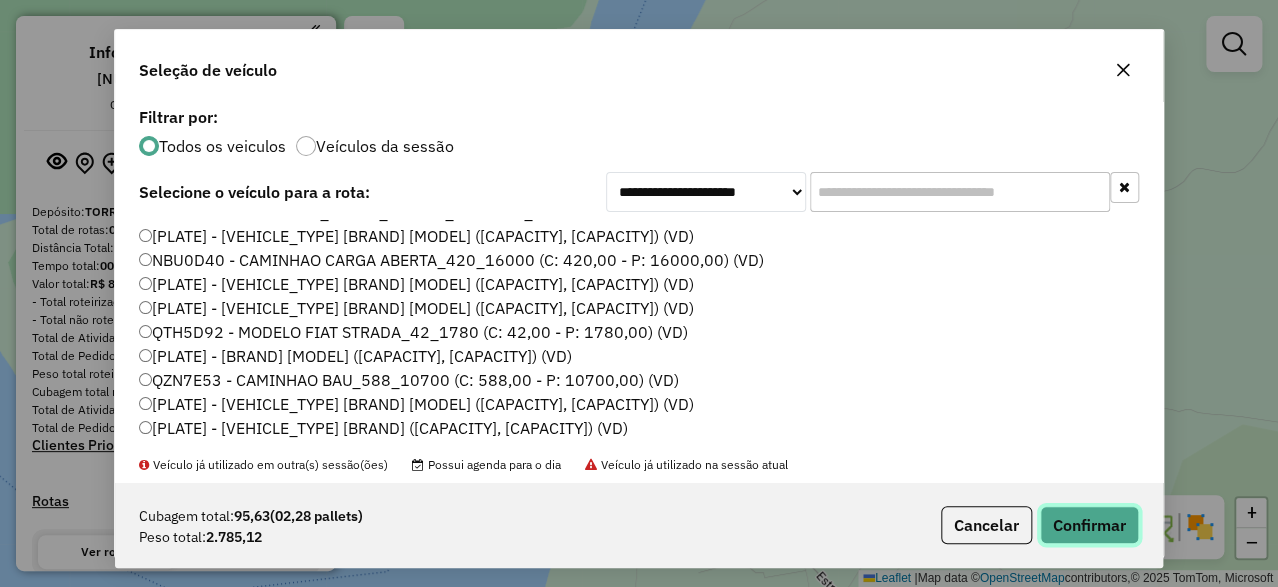 click on "Confirmar" 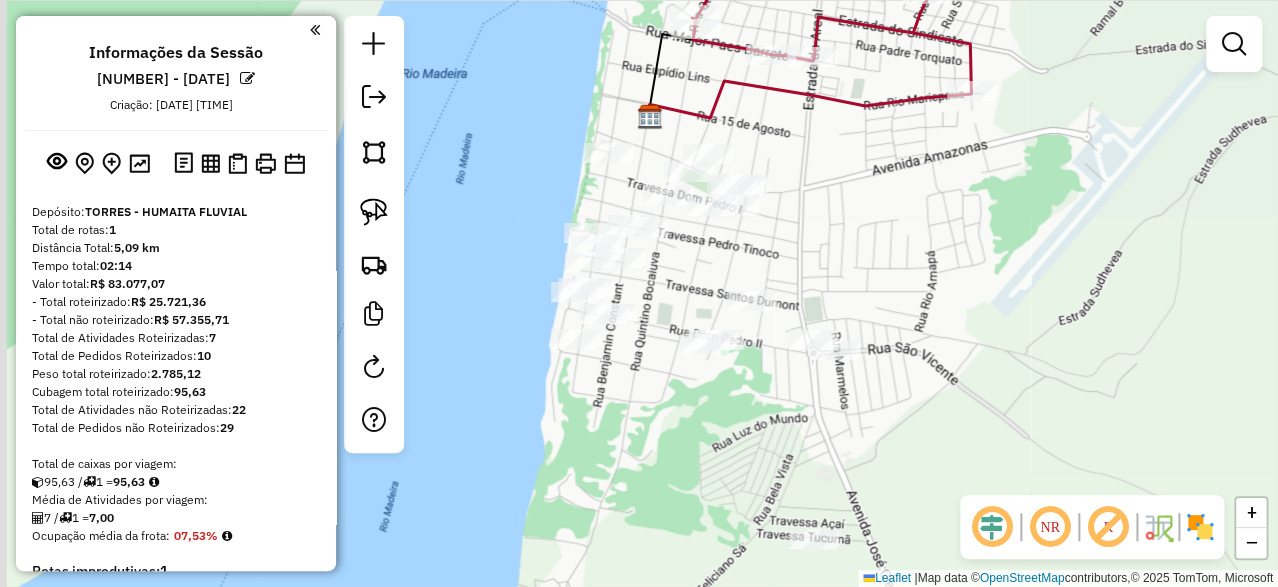drag, startPoint x: 799, startPoint y: 280, endPoint x: 842, endPoint y: 196, distance: 94.36631 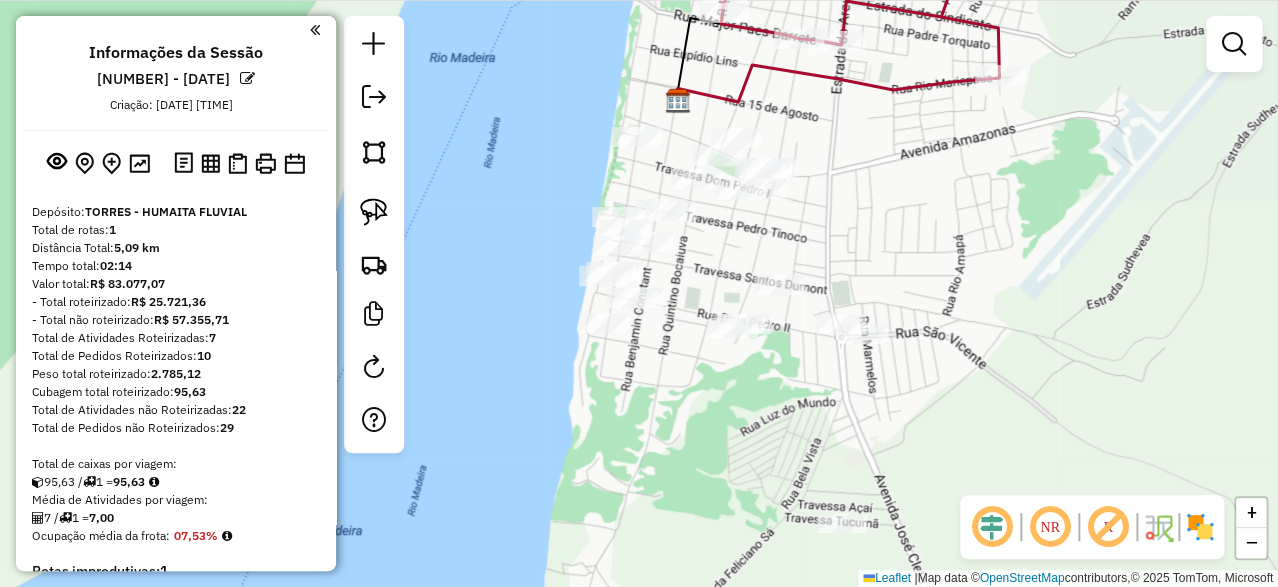 drag, startPoint x: 385, startPoint y: 210, endPoint x: 396, endPoint y: 206, distance: 11.7046995 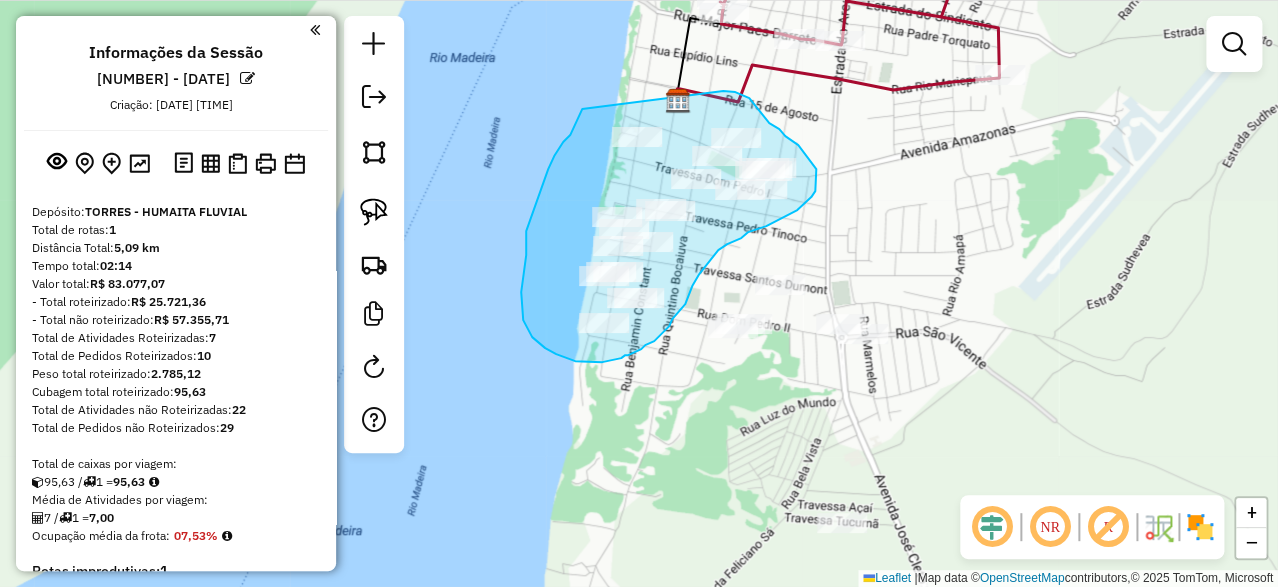 drag, startPoint x: 582, startPoint y: 110, endPoint x: 723, endPoint y: 91, distance: 142.27438 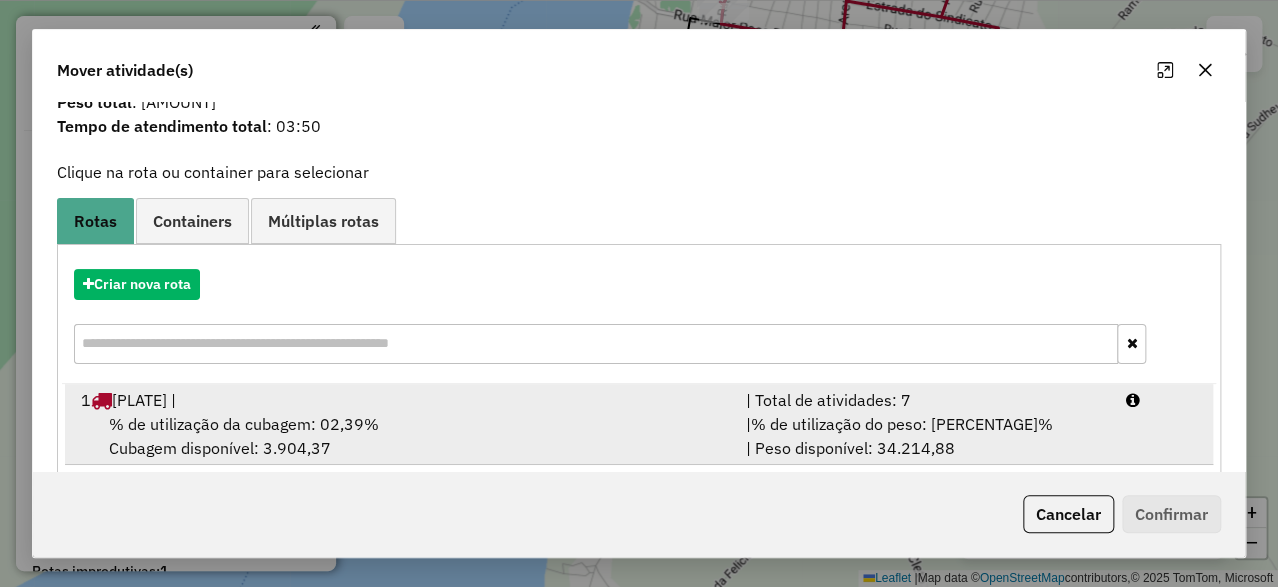 scroll, scrollTop: 95, scrollLeft: 0, axis: vertical 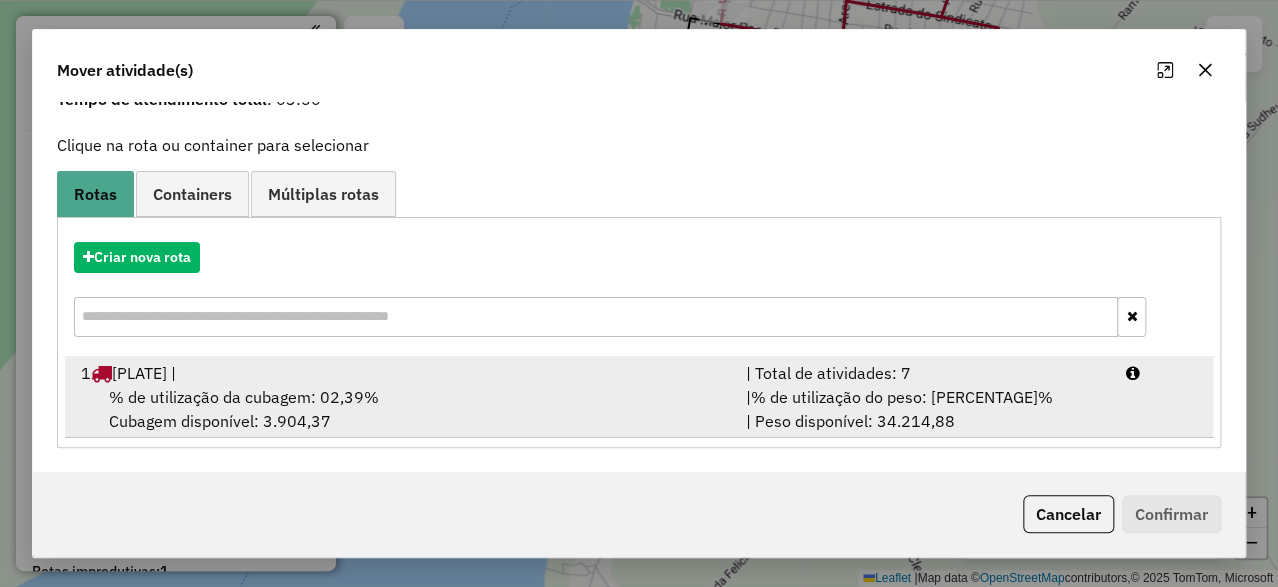 click on "% de utilização da cubagem: 02,39%  Cubagem disponível: 3.904,37" at bounding box center (401, 409) 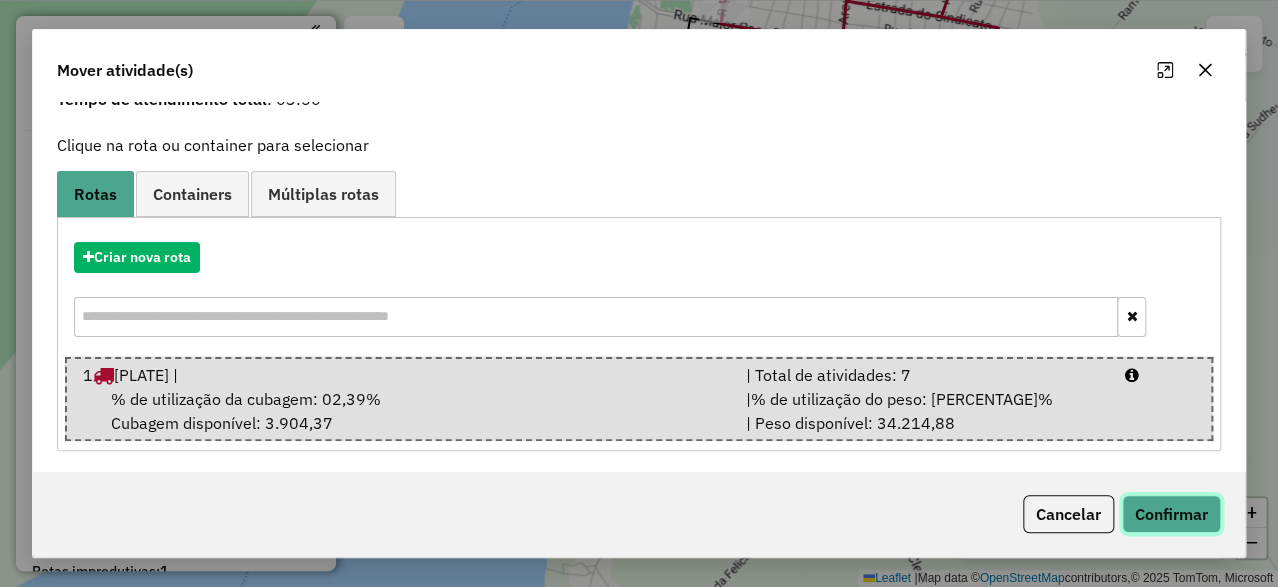 click on "Confirmar" 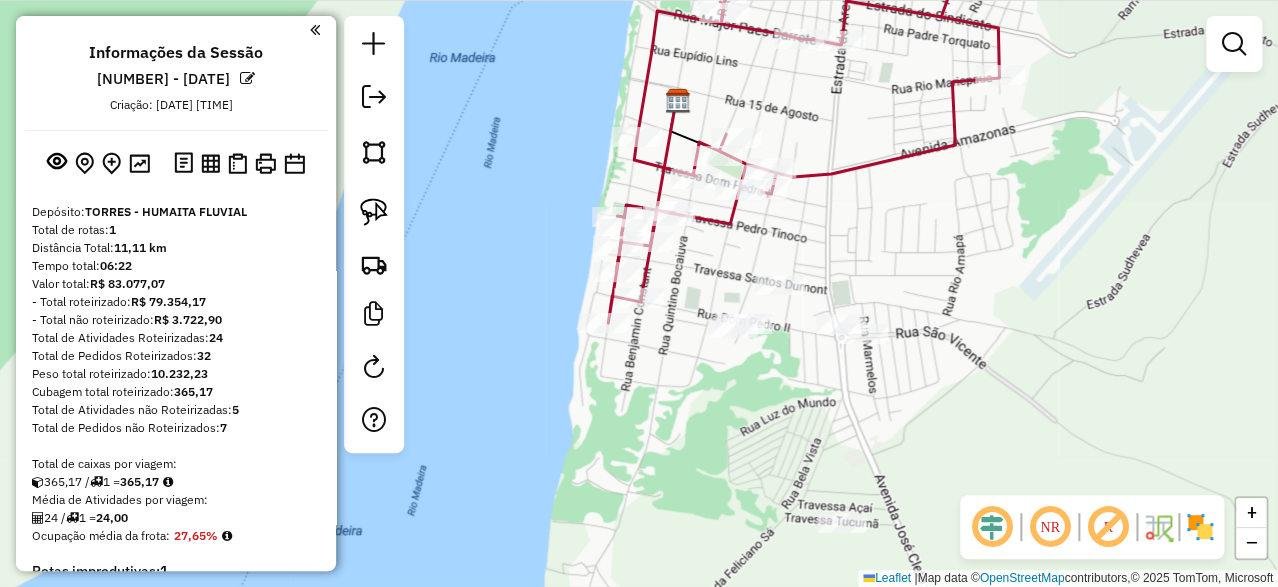 scroll, scrollTop: 0, scrollLeft: 0, axis: both 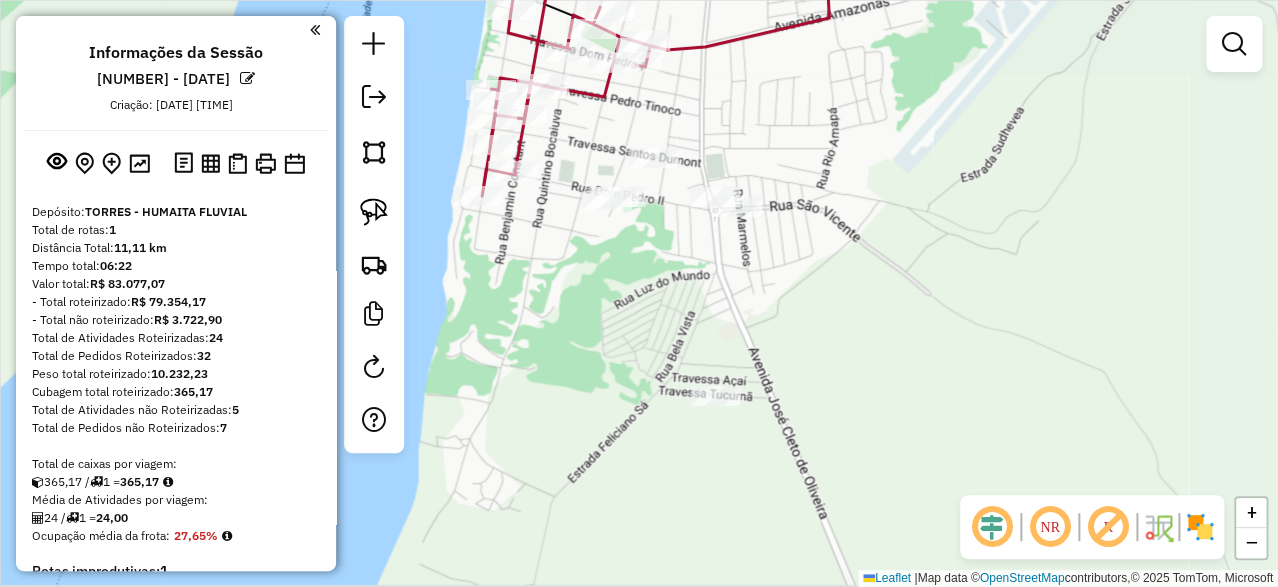 drag, startPoint x: 928, startPoint y: 236, endPoint x: 819, endPoint y: 148, distance: 140.08926 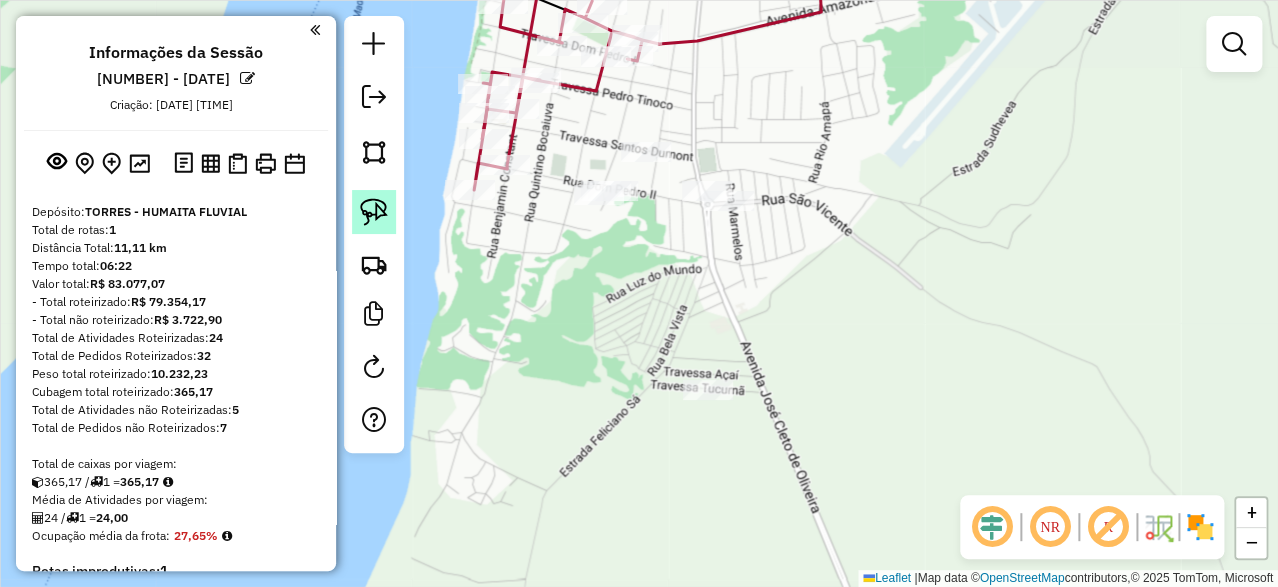 click 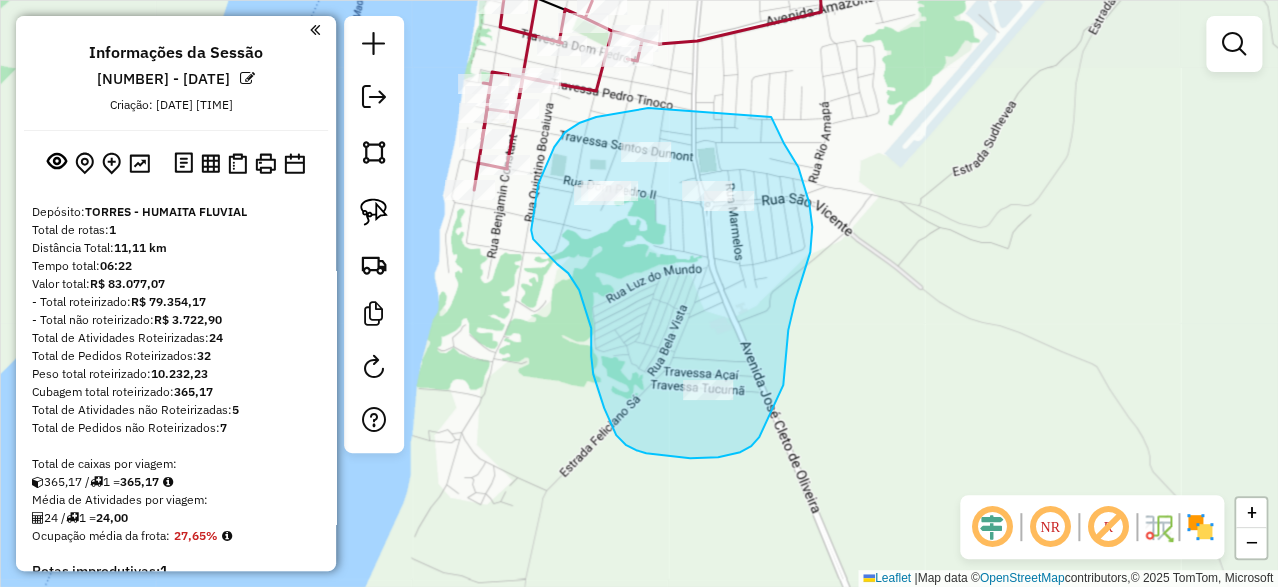 drag, startPoint x: 648, startPoint y: 108, endPoint x: 771, endPoint y: 117, distance: 123.32883 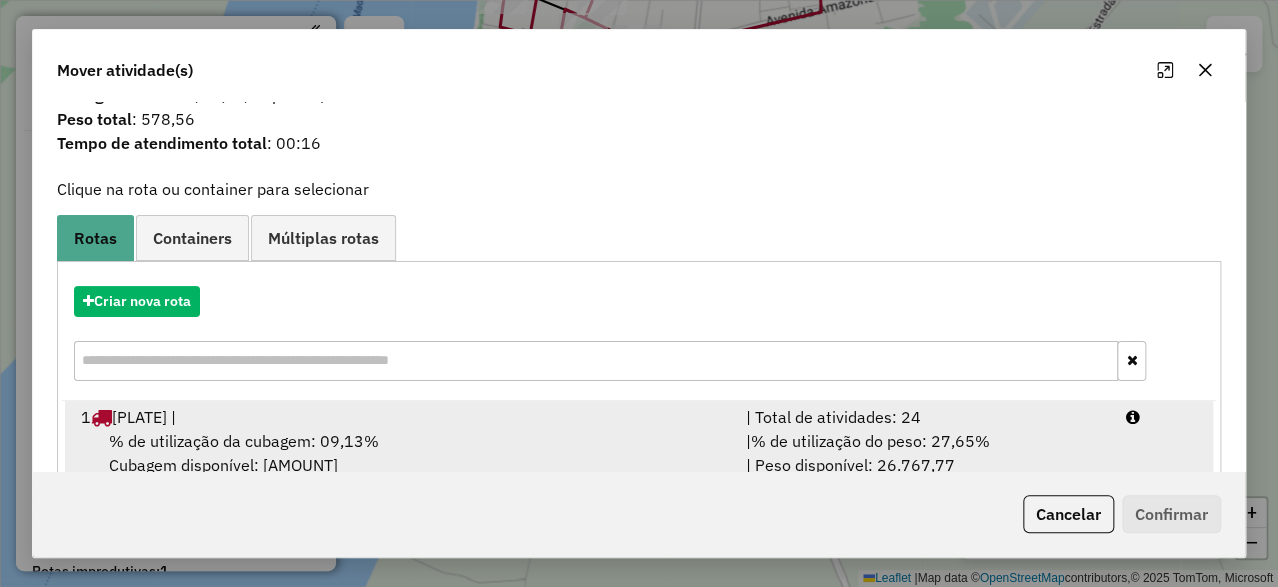 scroll, scrollTop: 95, scrollLeft: 0, axis: vertical 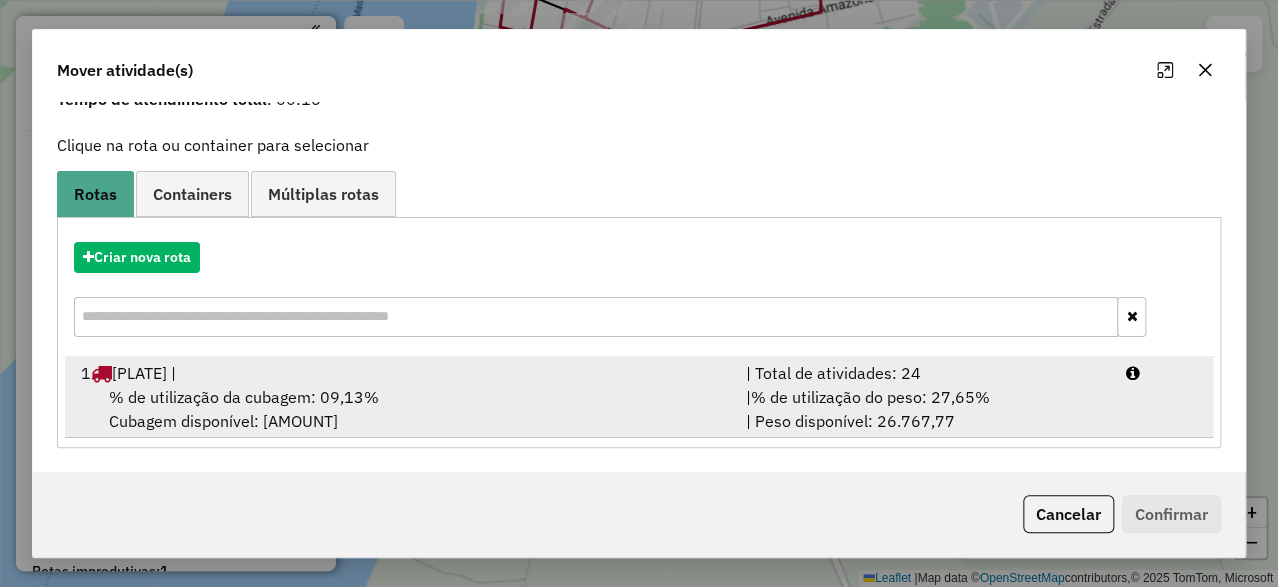 click on "1  THI2F07 |" at bounding box center (401, 373) 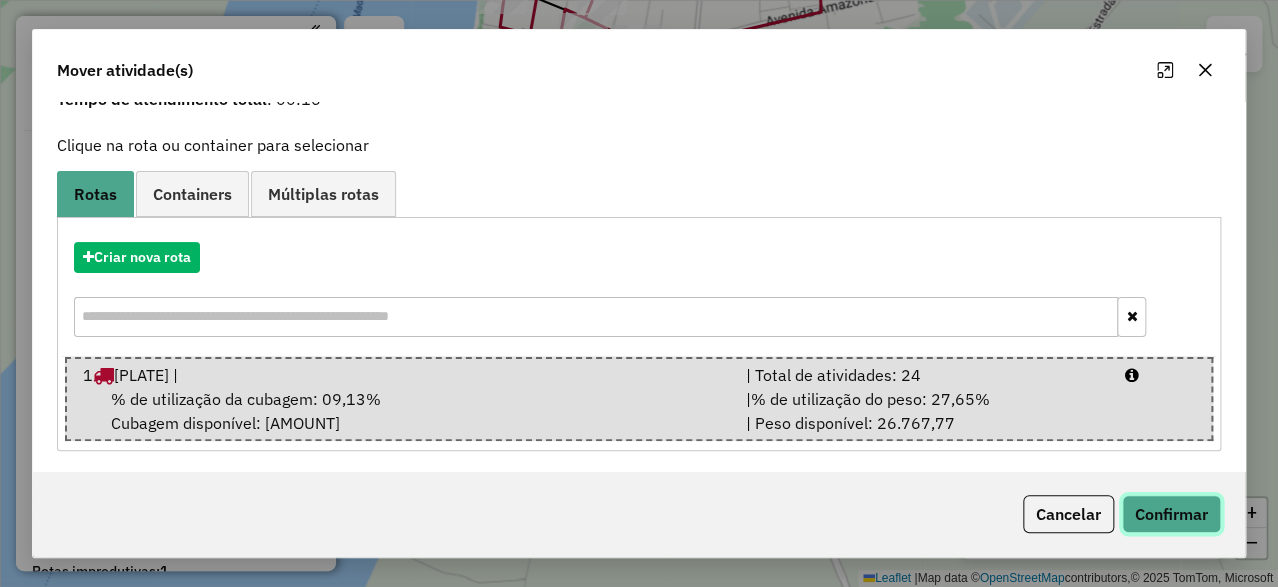 click on "Confirmar" 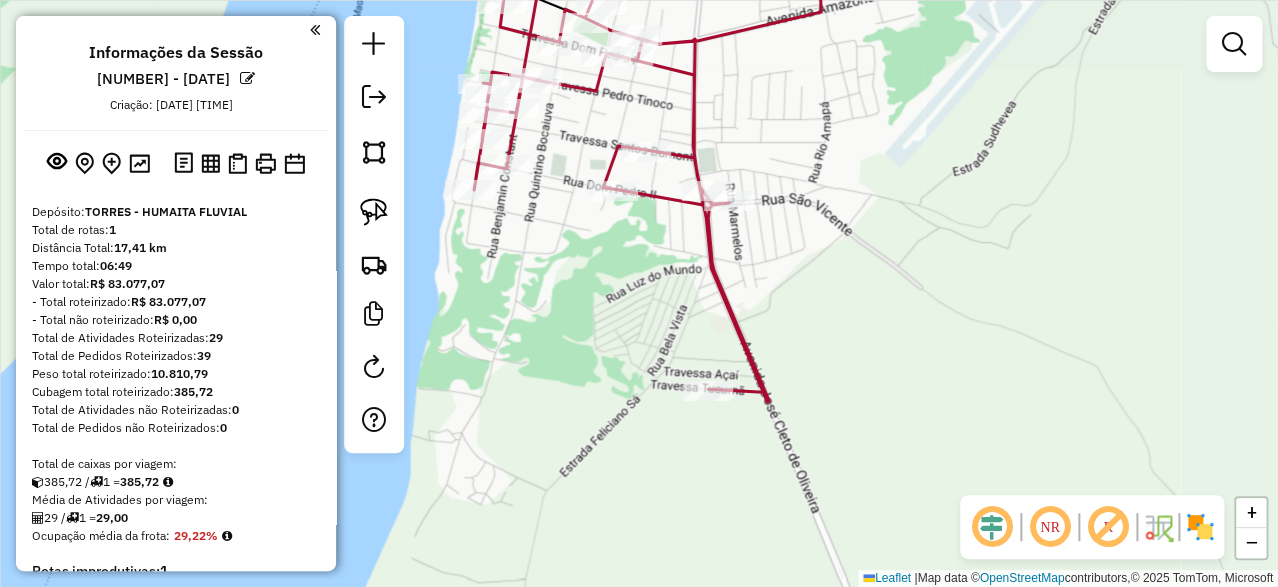 scroll, scrollTop: 0, scrollLeft: 0, axis: both 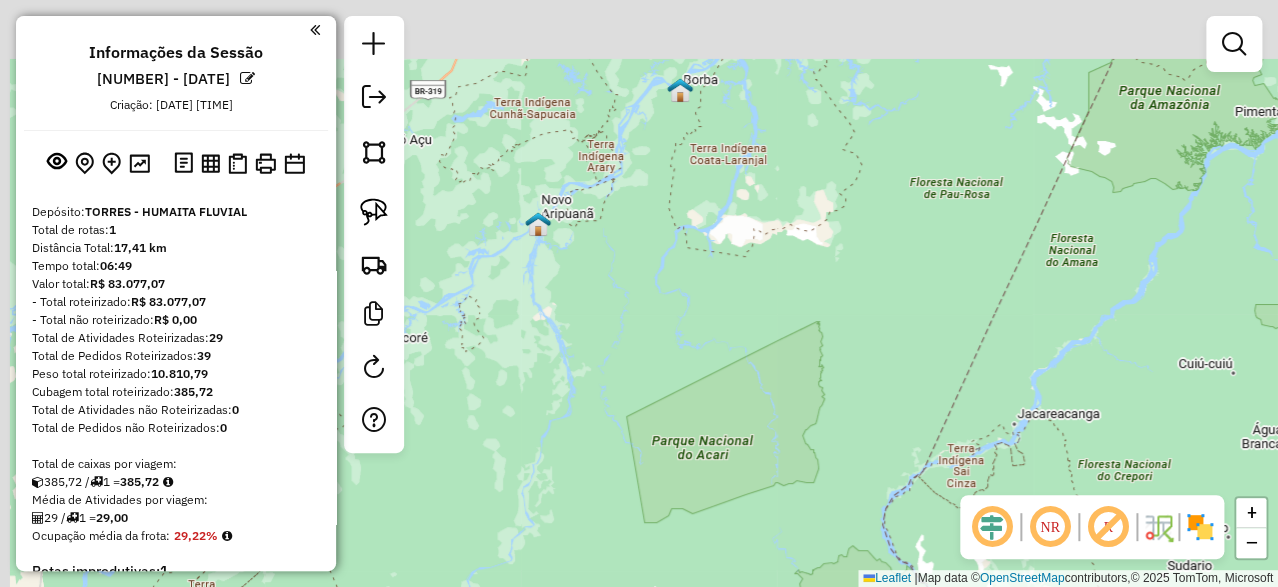 drag, startPoint x: 629, startPoint y: 130, endPoint x: 659, endPoint y: 307, distance: 179.52437 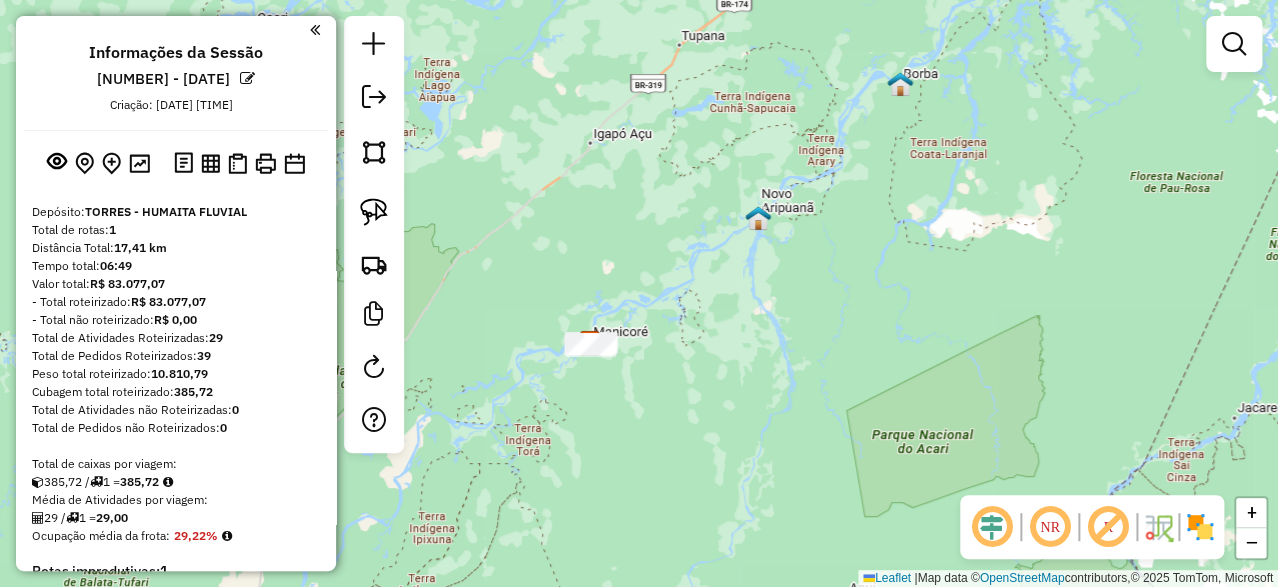 drag, startPoint x: 657, startPoint y: 165, endPoint x: 840, endPoint y: 150, distance: 183.61372 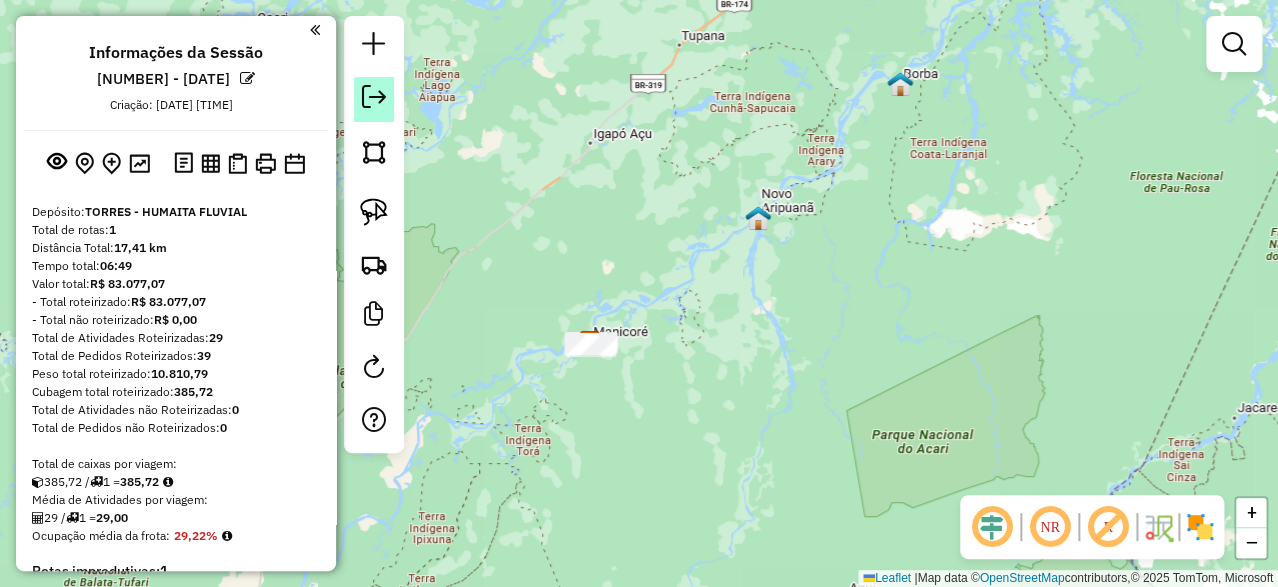 click 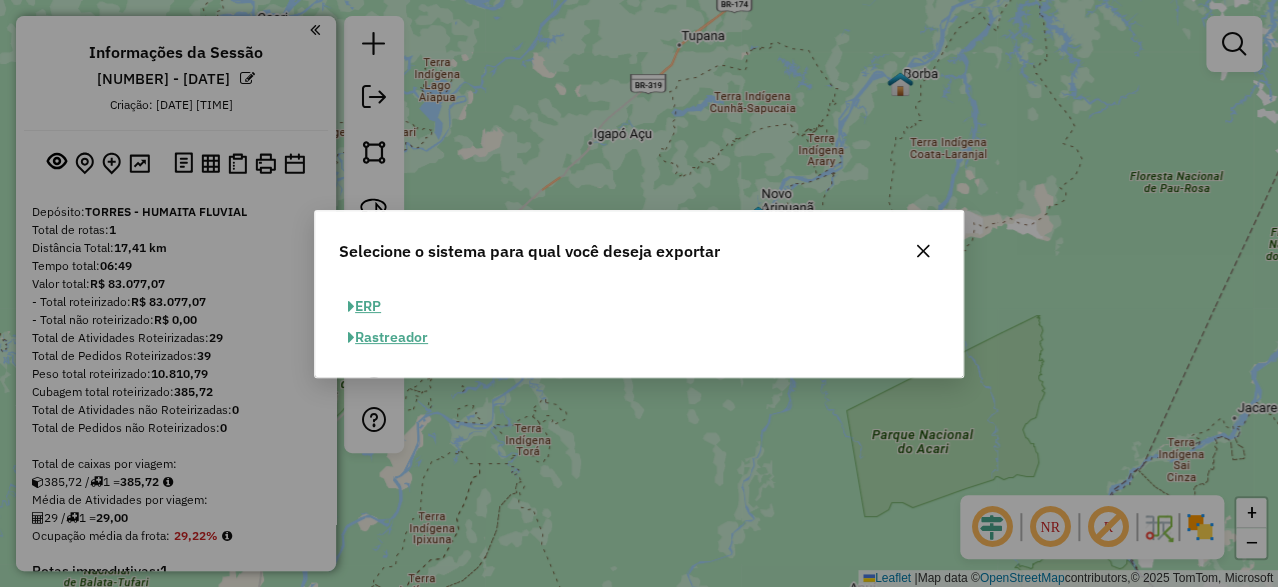 click on "ERP" 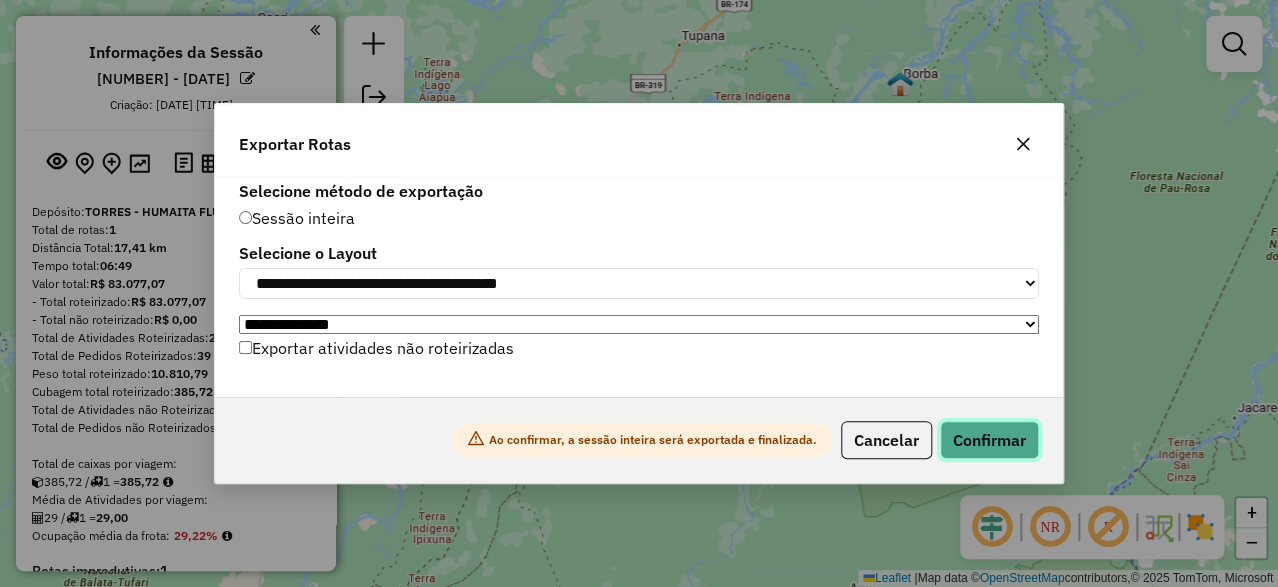 click on "Confirmar" 